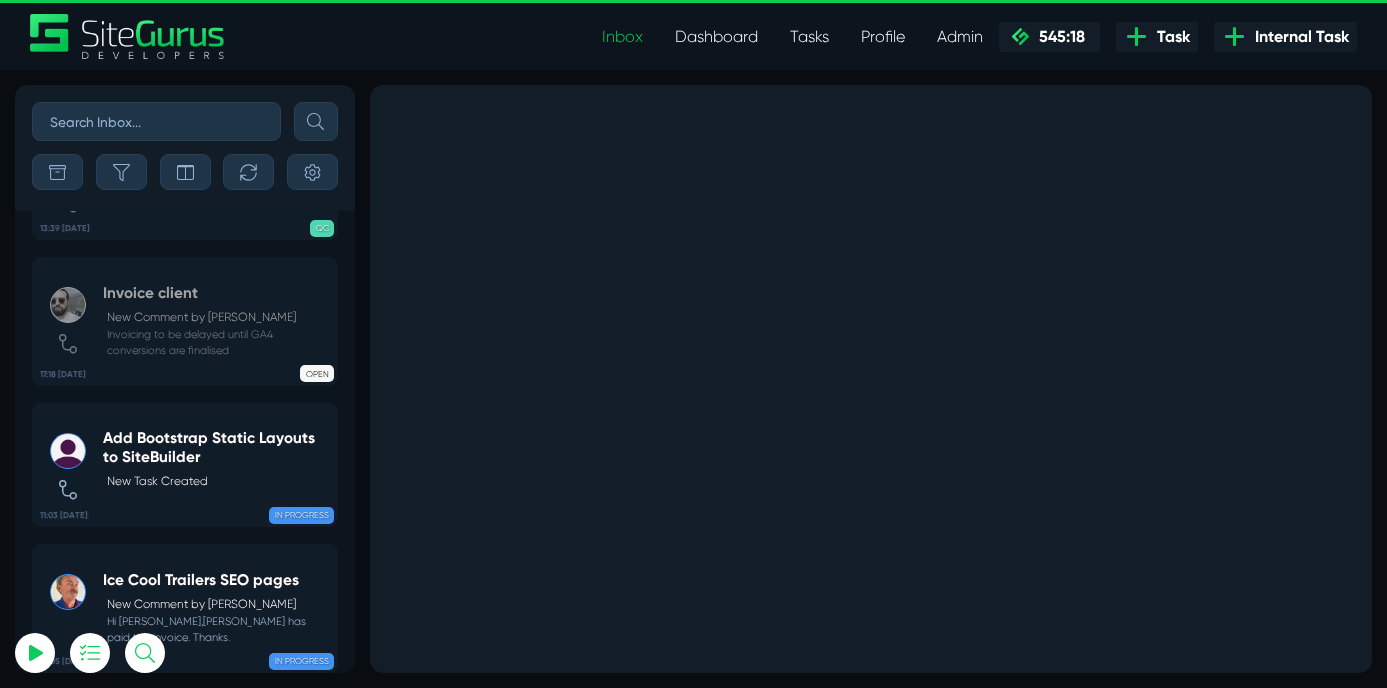 scroll, scrollTop: 0, scrollLeft: 0, axis: both 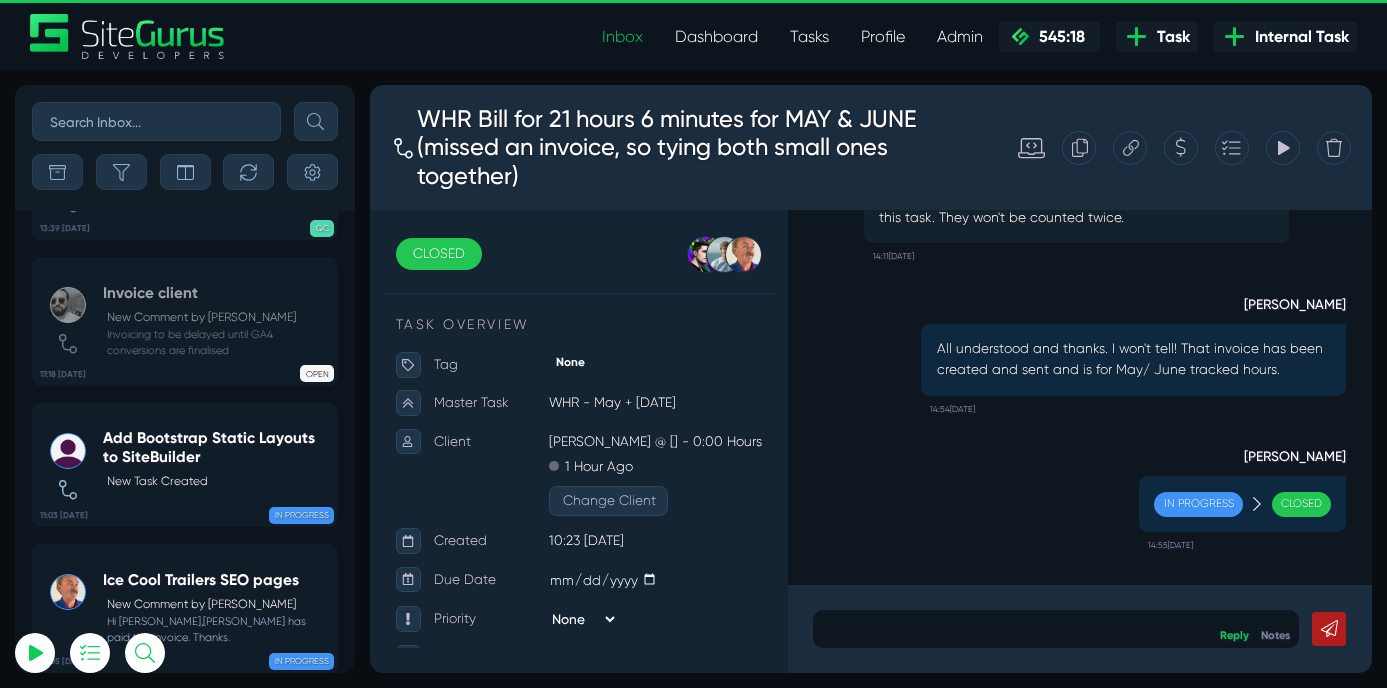 select on "0" 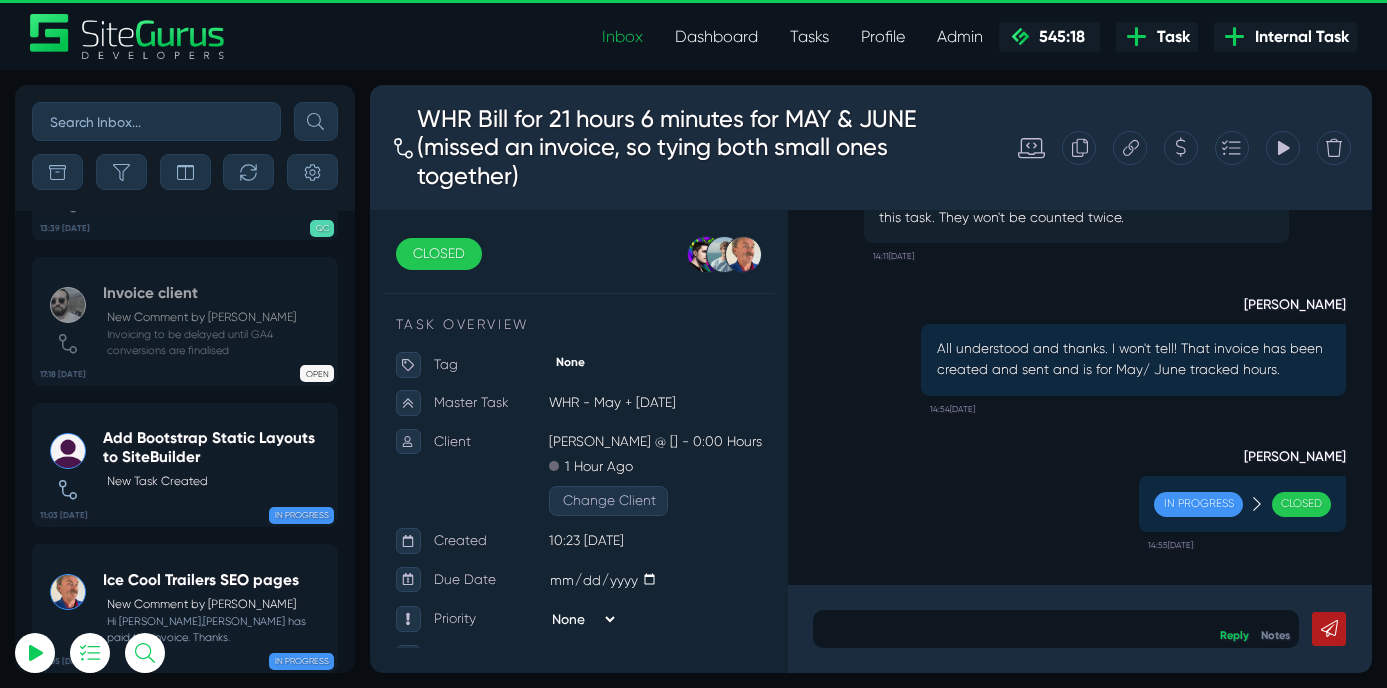 scroll, scrollTop: 0, scrollLeft: 0, axis: both 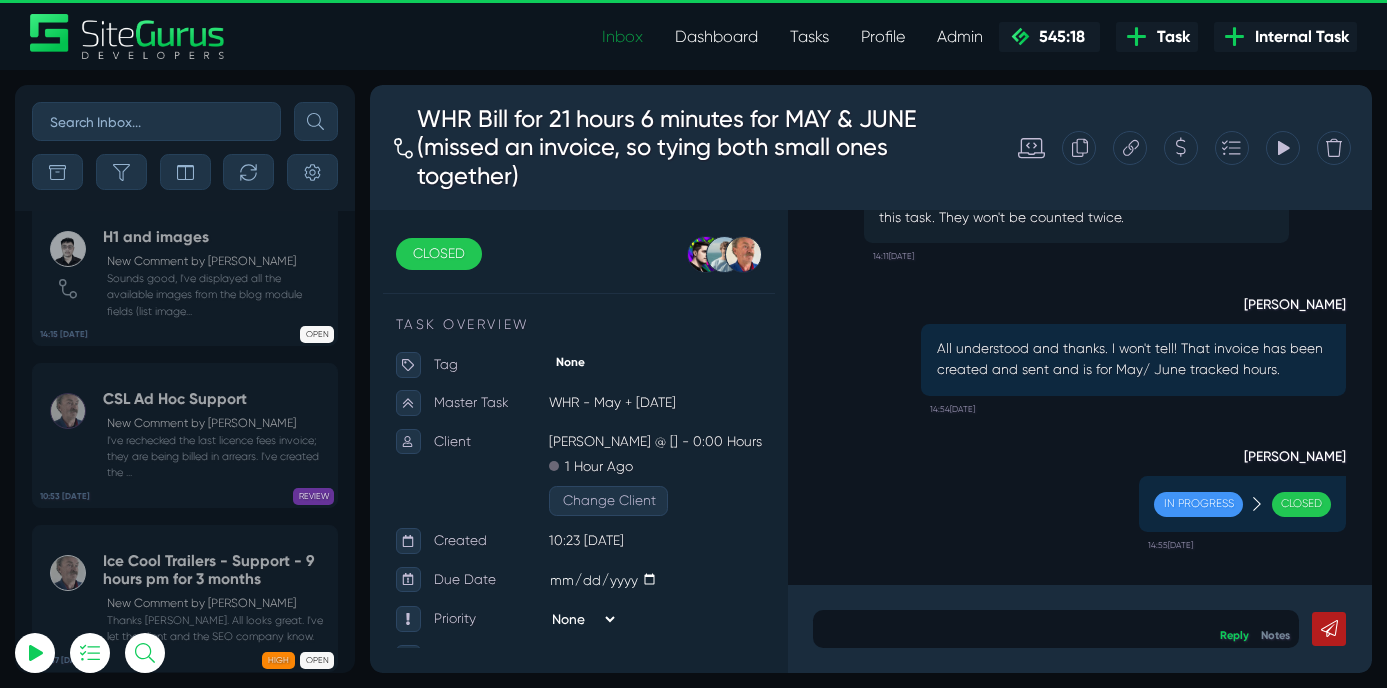 click on "Inbox" at bounding box center [622, 37] 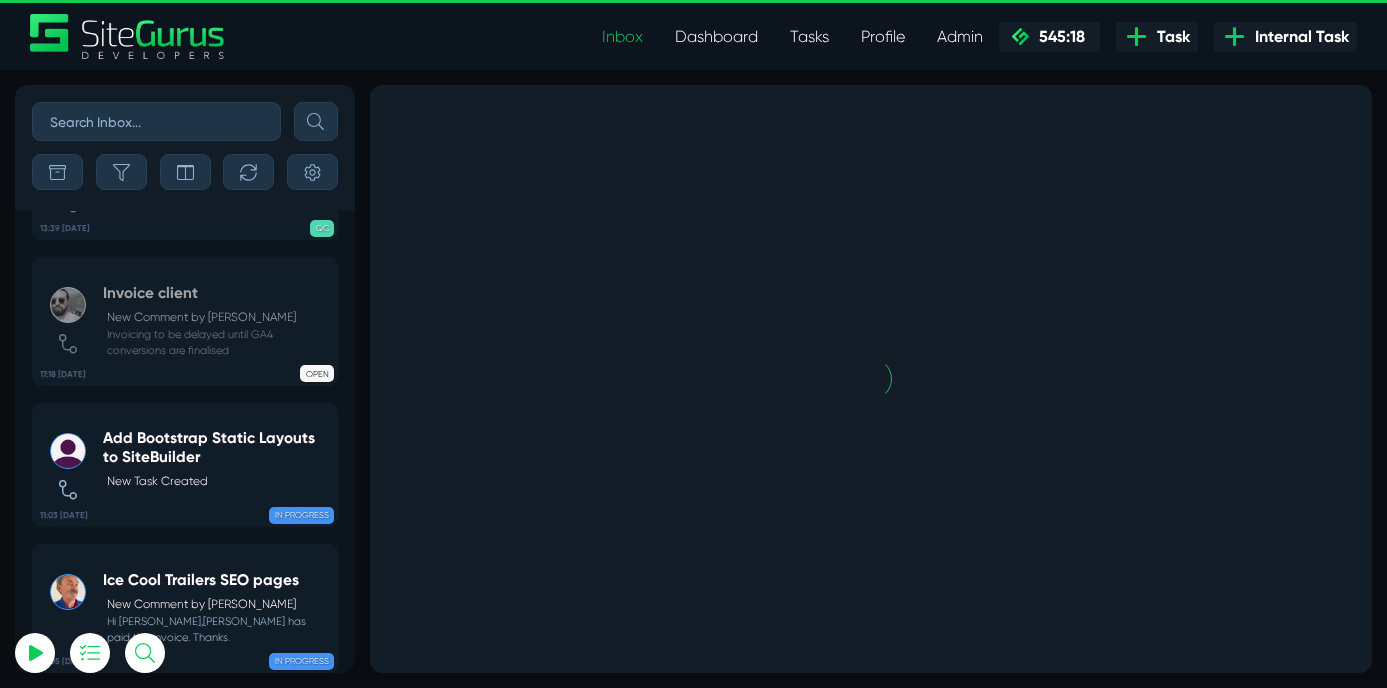 scroll, scrollTop: 0, scrollLeft: 0, axis: both 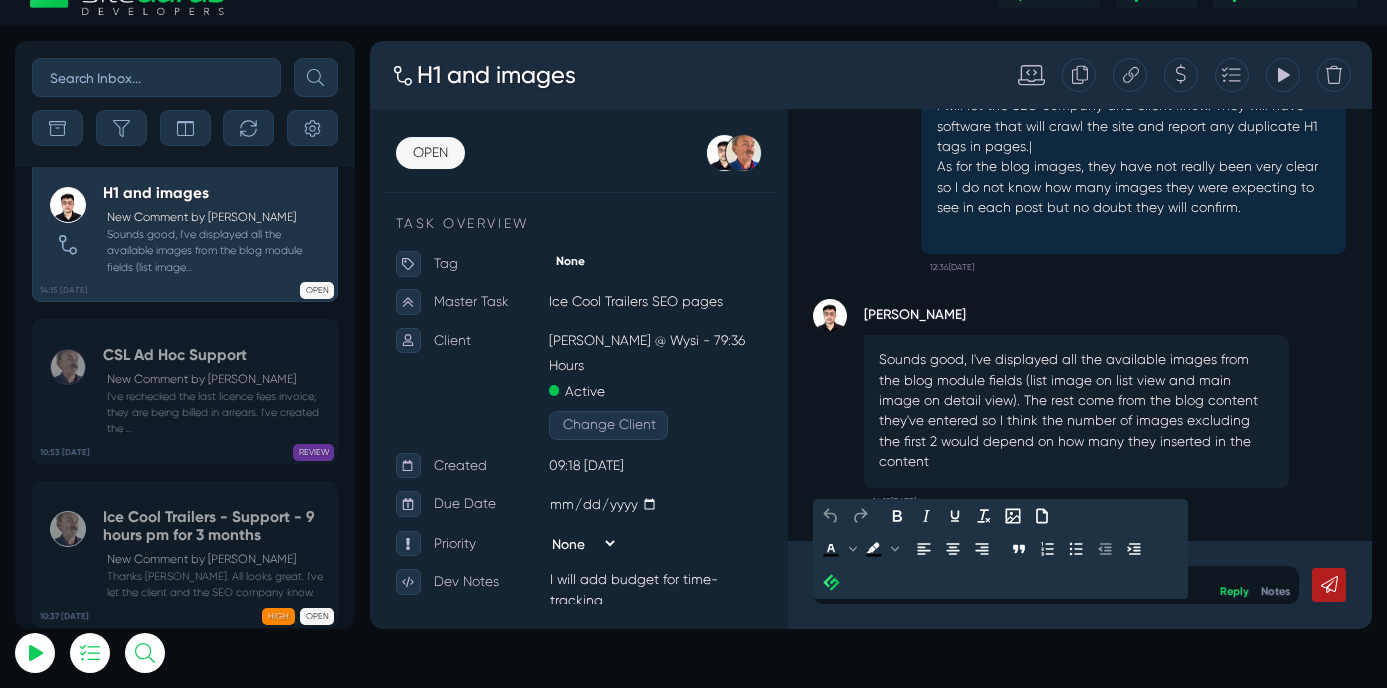 click at bounding box center [1177, 681] 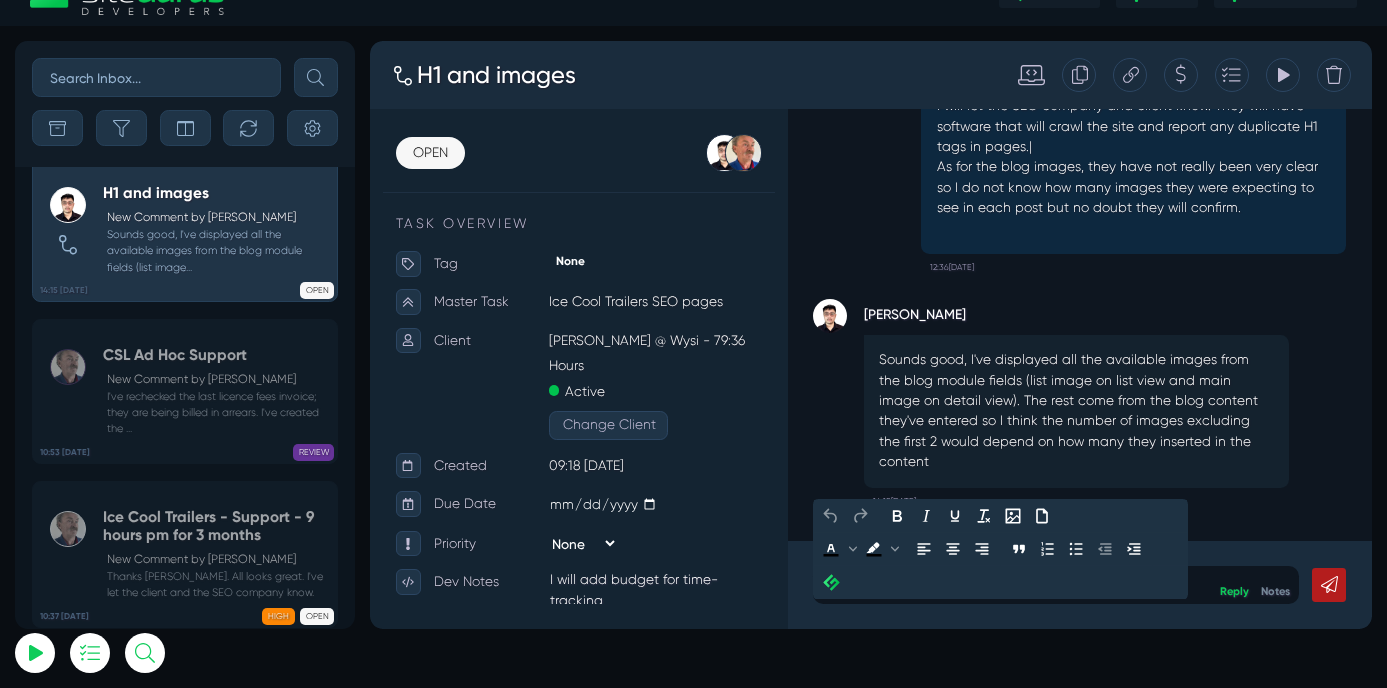 type 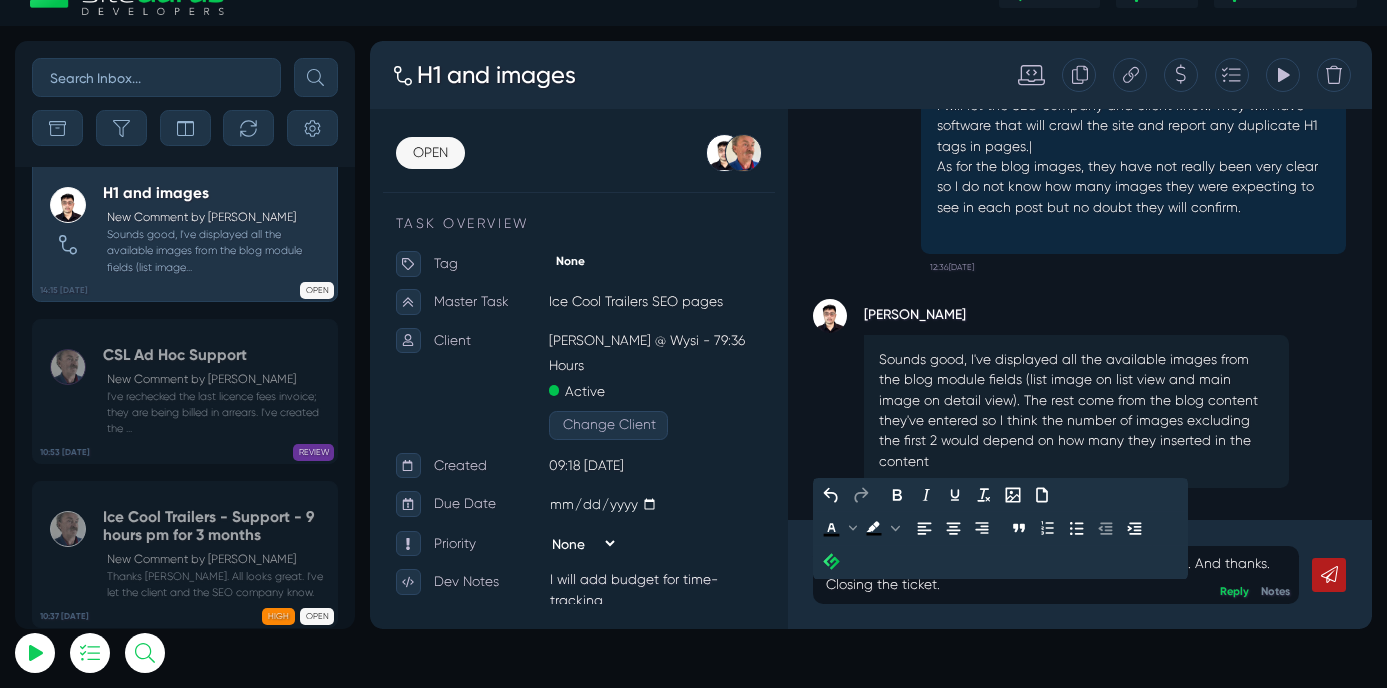 scroll, scrollTop: 0, scrollLeft: 0, axis: both 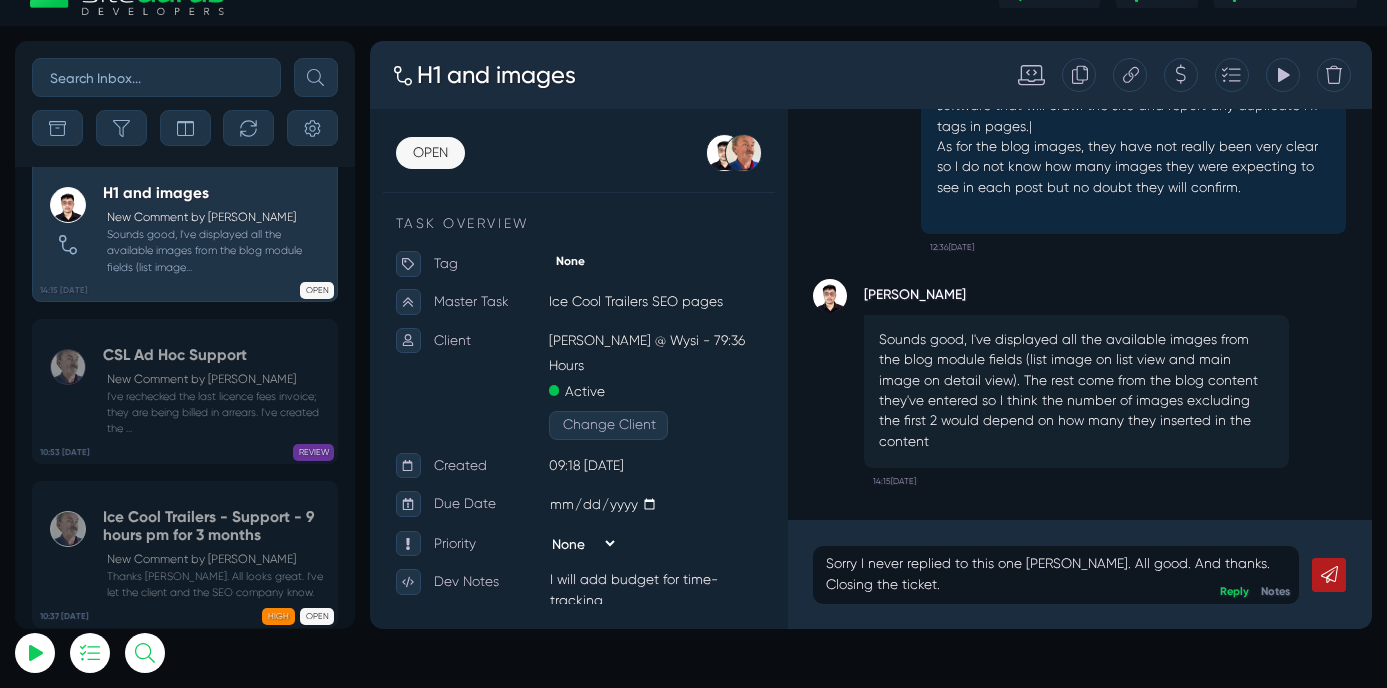 click 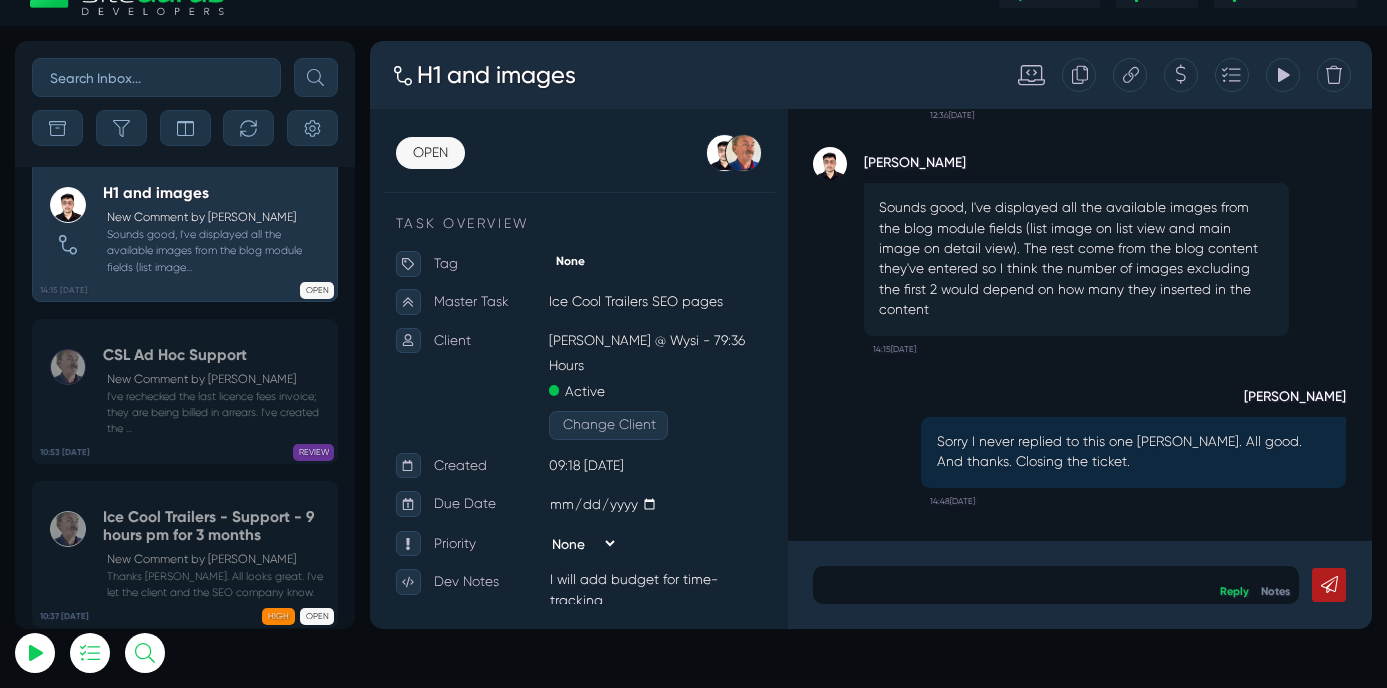 scroll, scrollTop: 0, scrollLeft: 0, axis: both 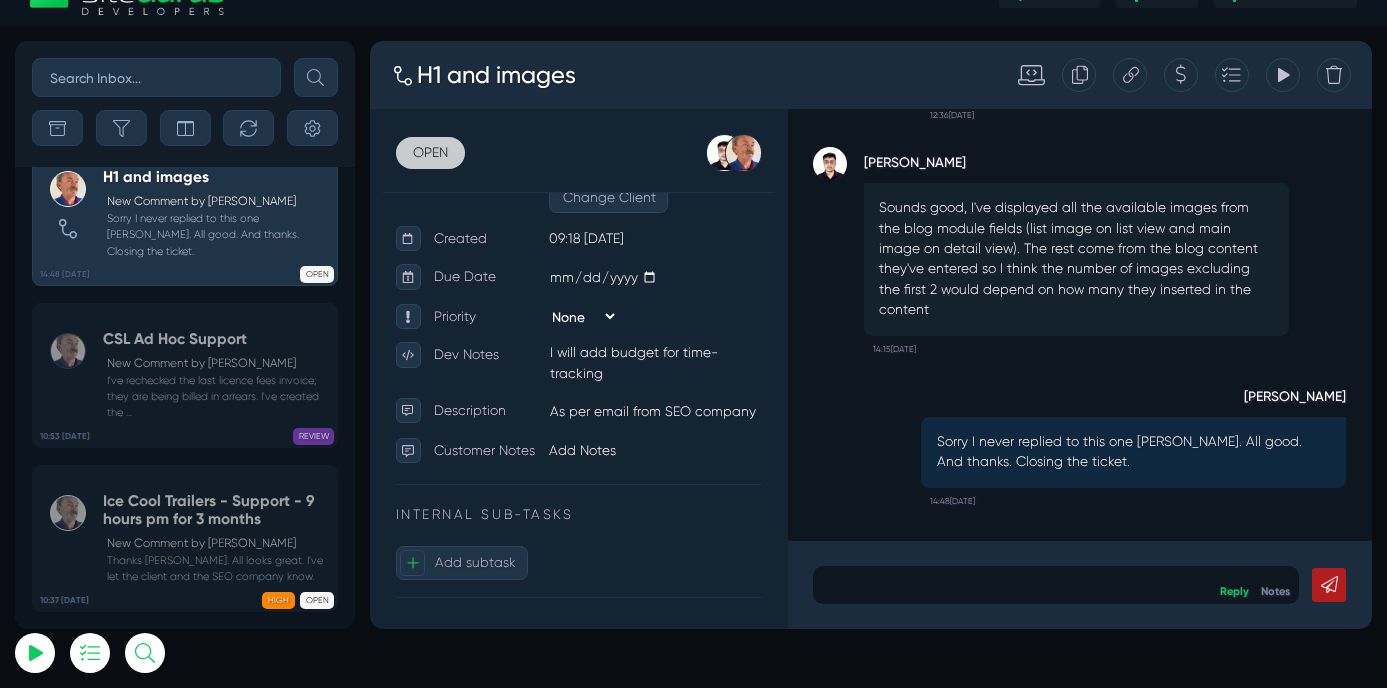 click on "OPEN" at bounding box center (440, 173) 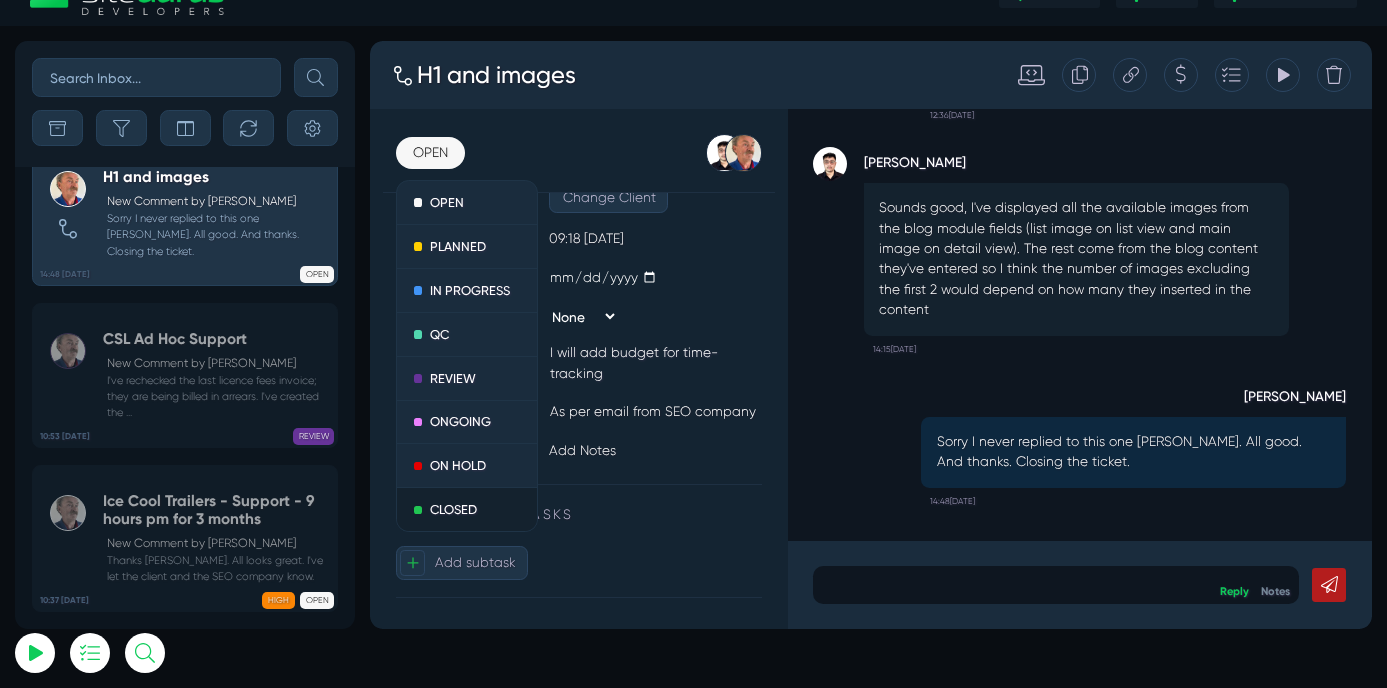 click on "CLOSED" at bounding box center (484, 592) 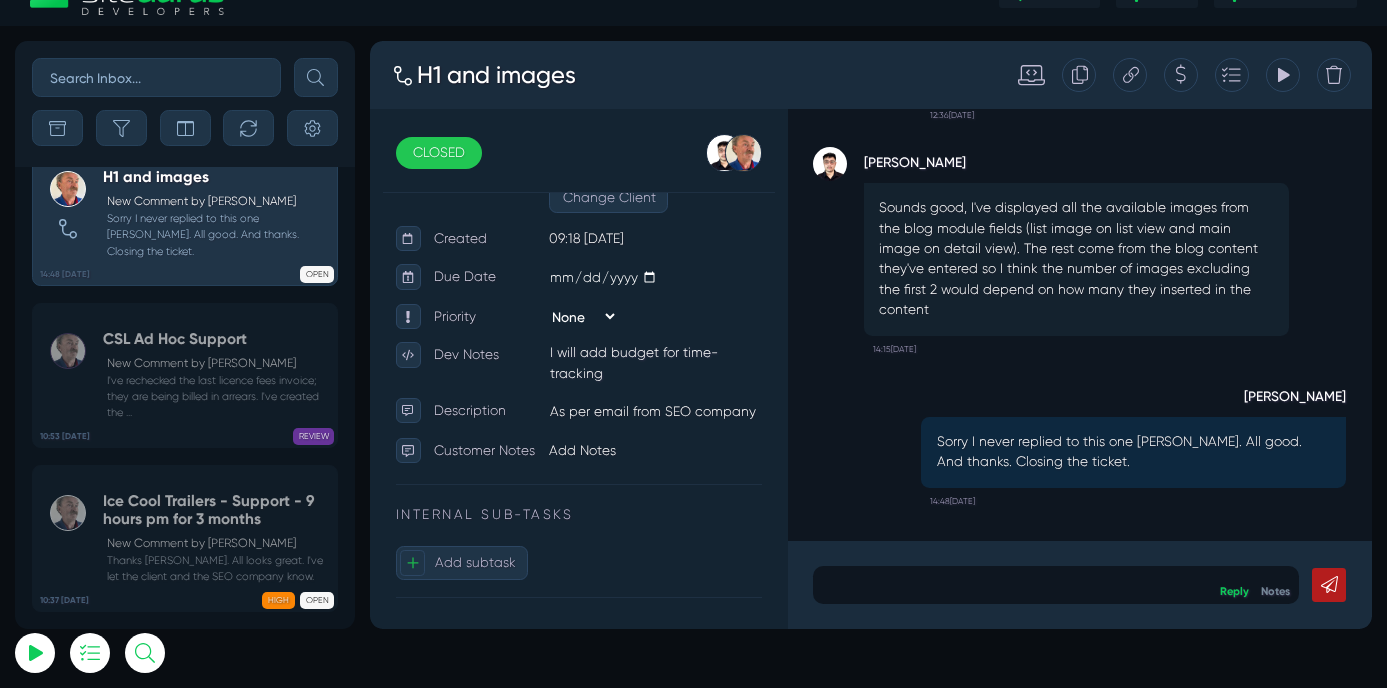 scroll, scrollTop: 0, scrollLeft: 0, axis: both 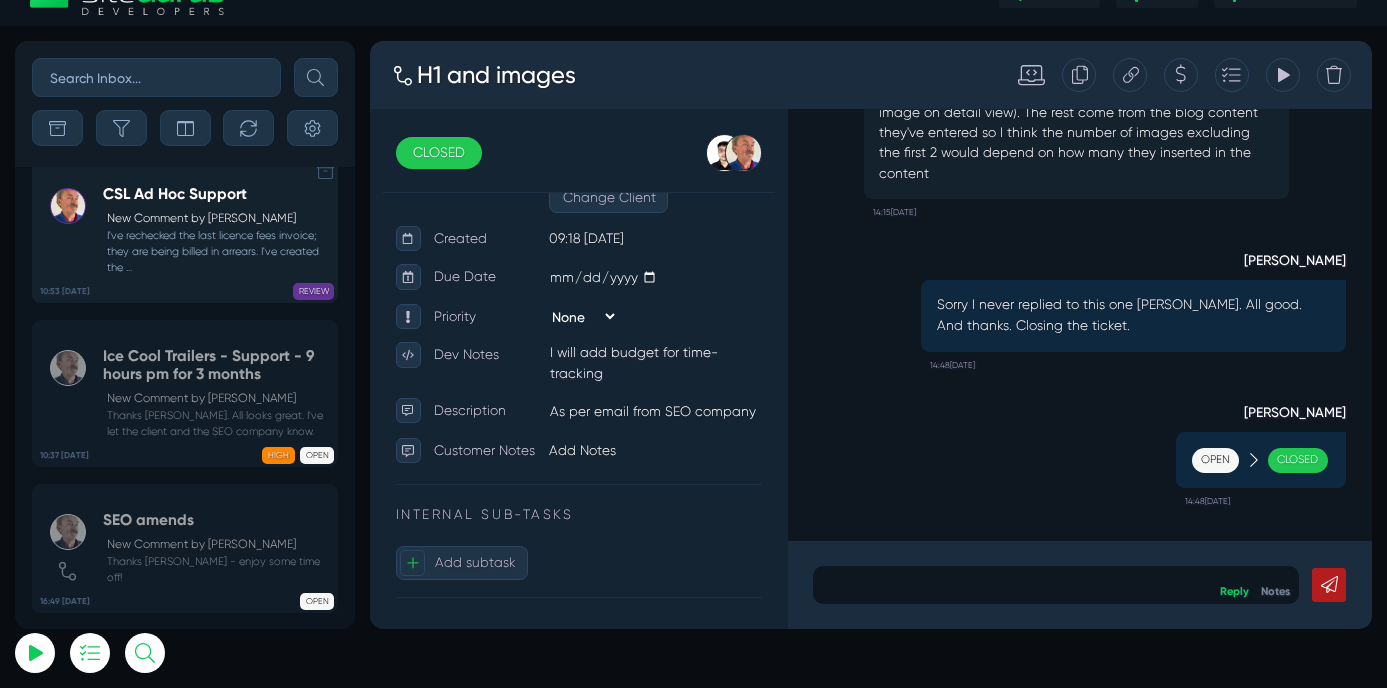 click on "I've rechecked the last licence fees invoice; they are being billed in arrears. I've created the ..." at bounding box center [216, 252] 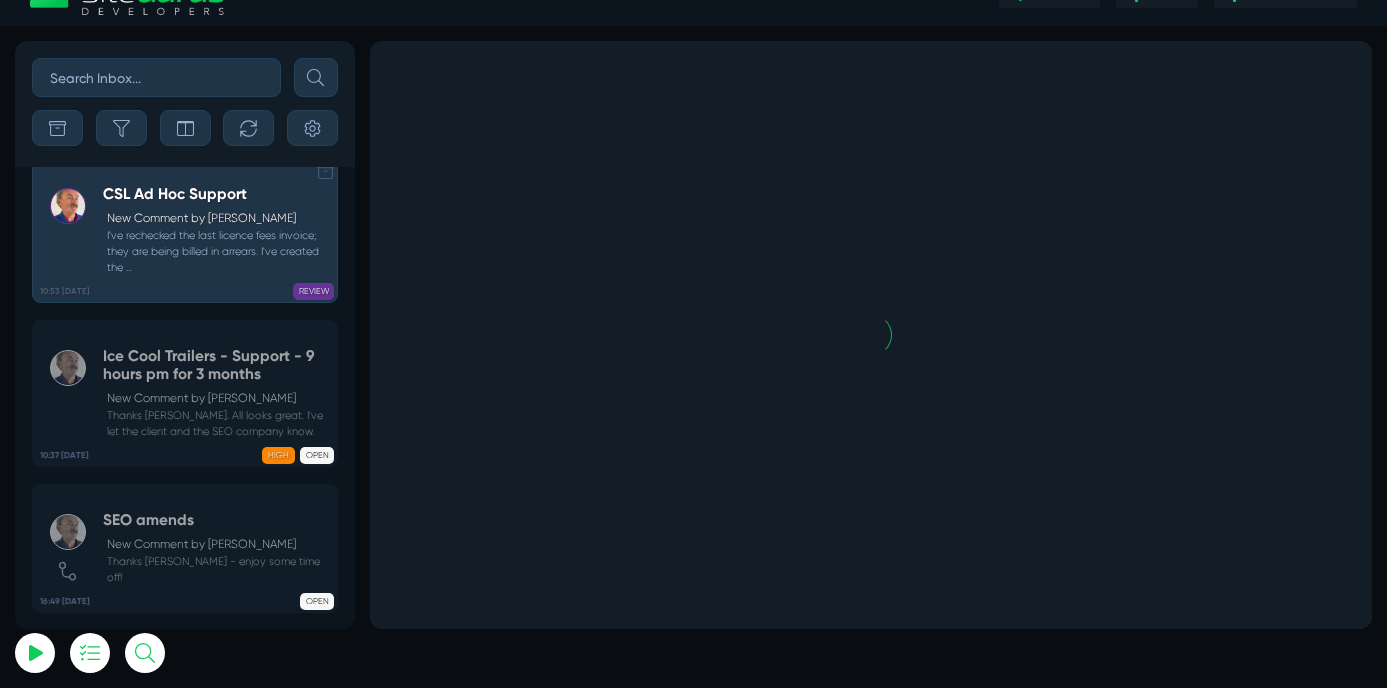 scroll, scrollTop: 0, scrollLeft: 0, axis: both 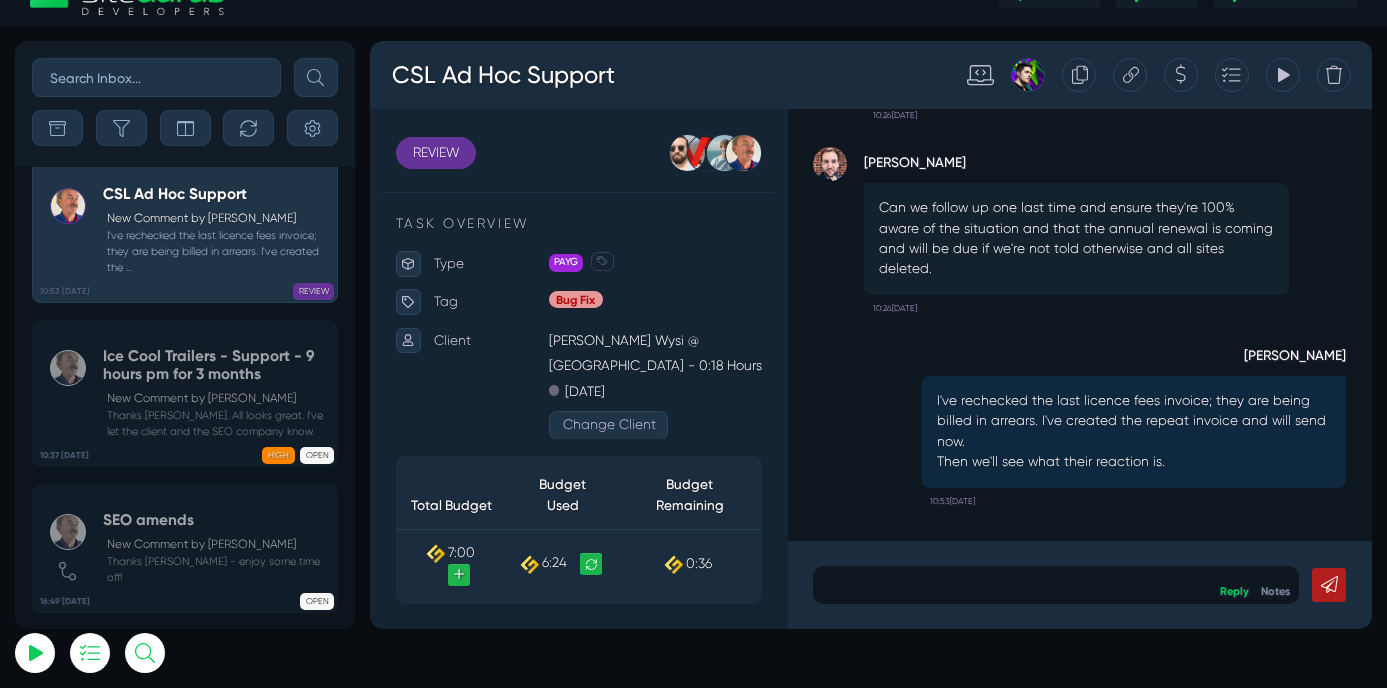 click at bounding box center (1177, 681) 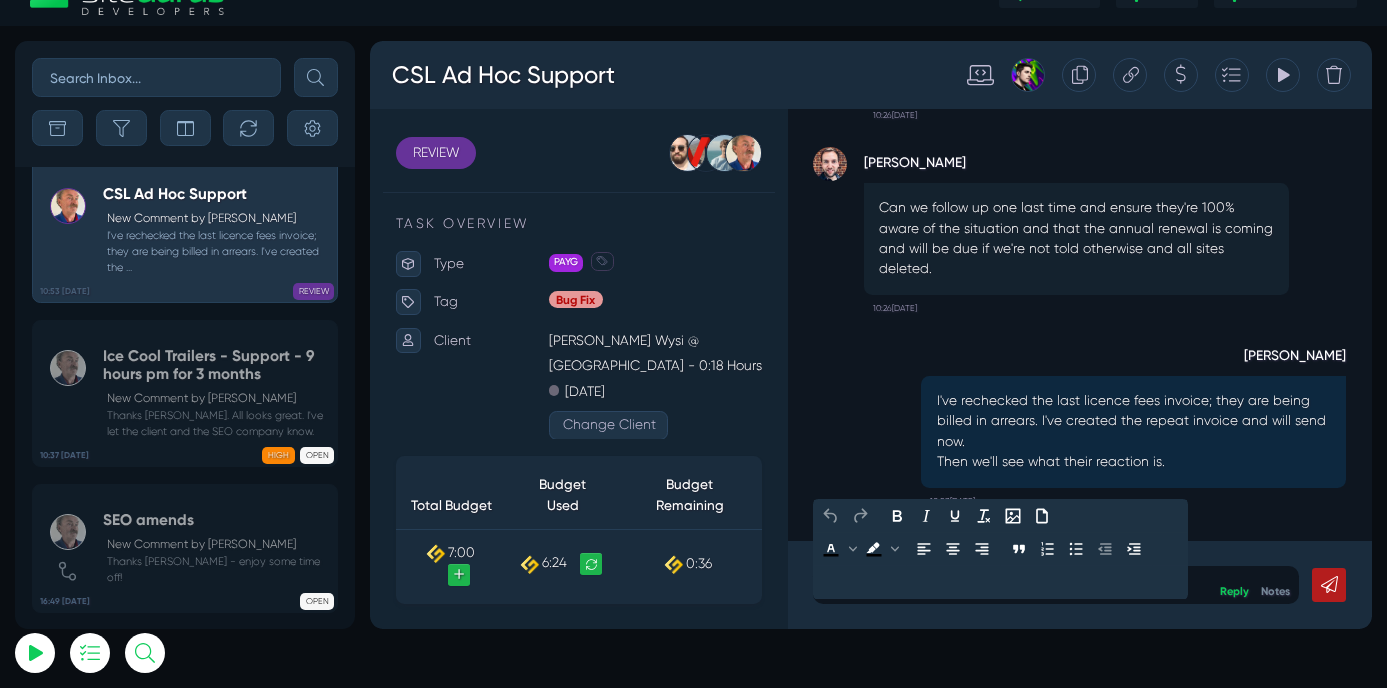 type 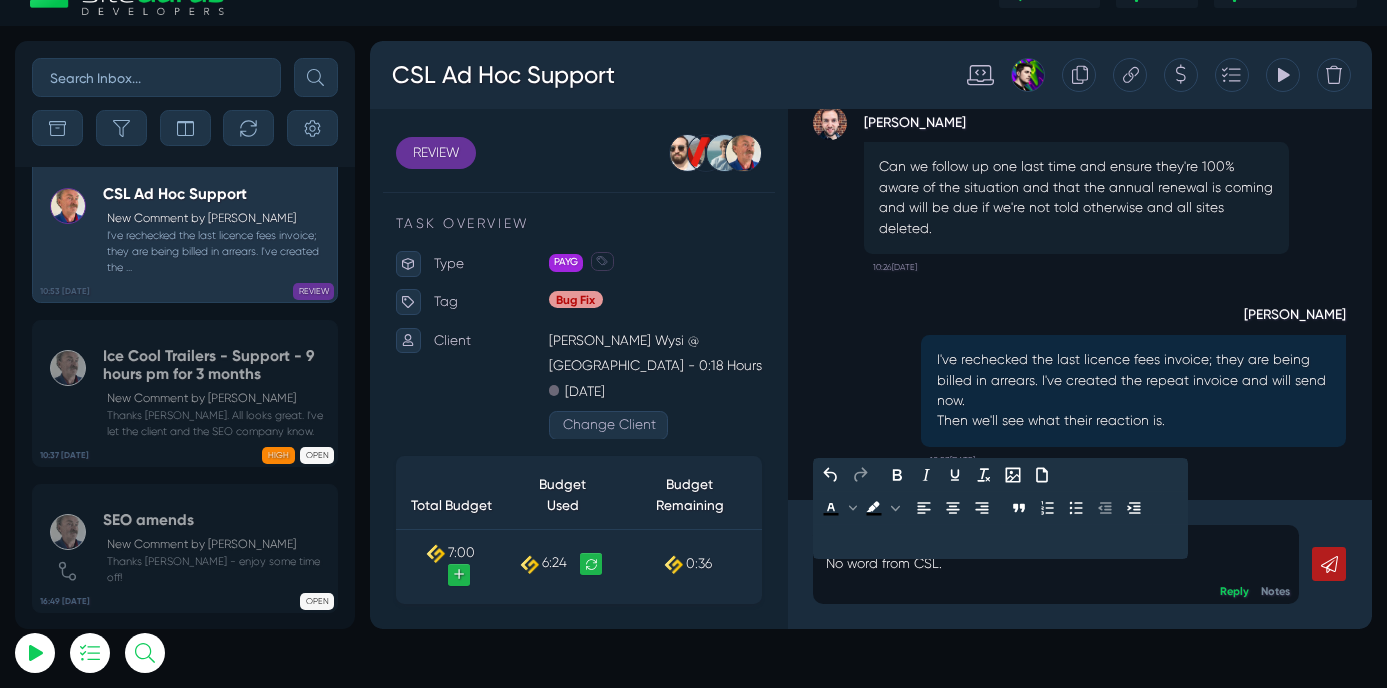 scroll, scrollTop: 0, scrollLeft: 0, axis: both 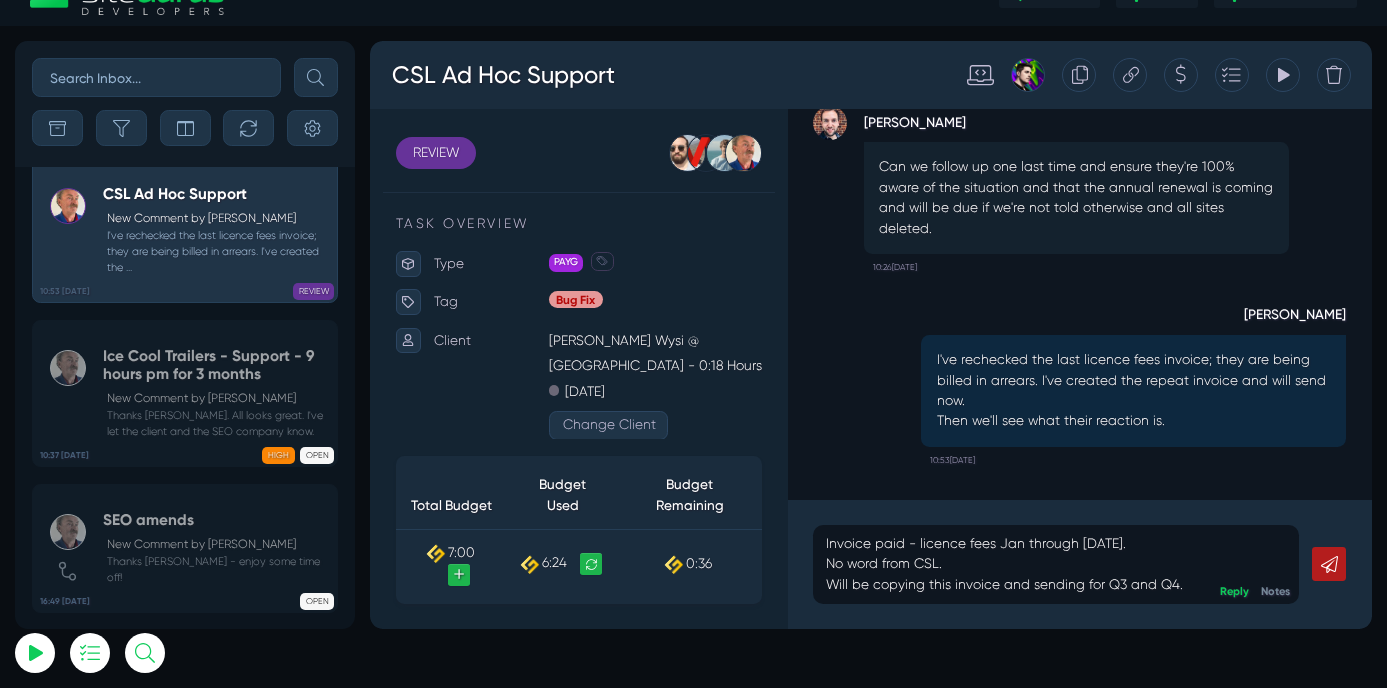 click 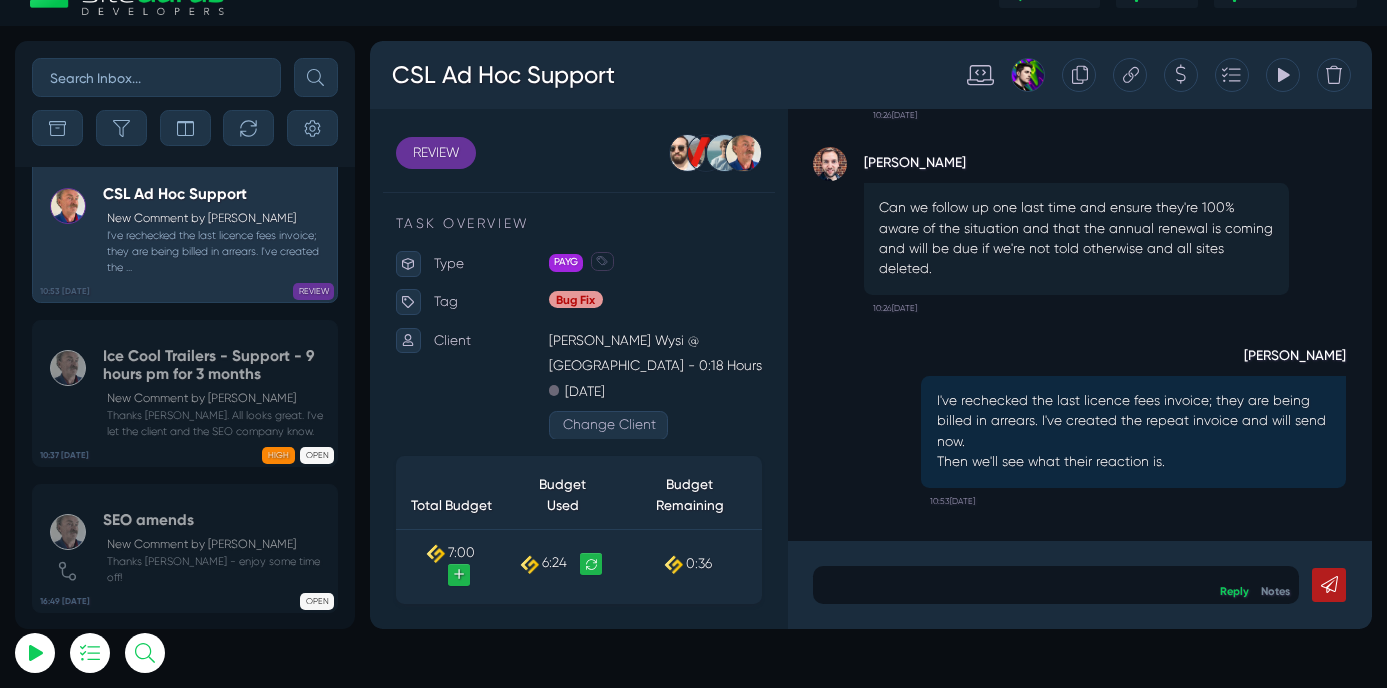 scroll, scrollTop: 0, scrollLeft: 0, axis: both 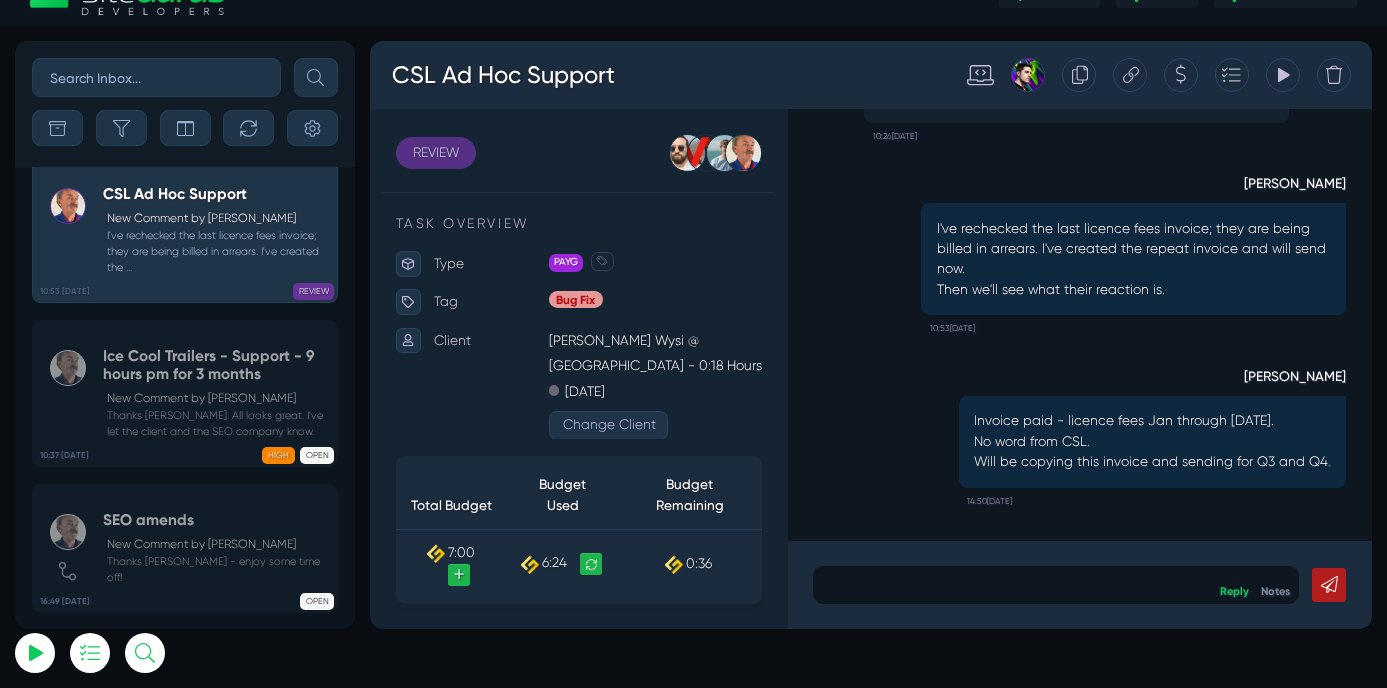 click on "REVIEW" at bounding box center (447, 173) 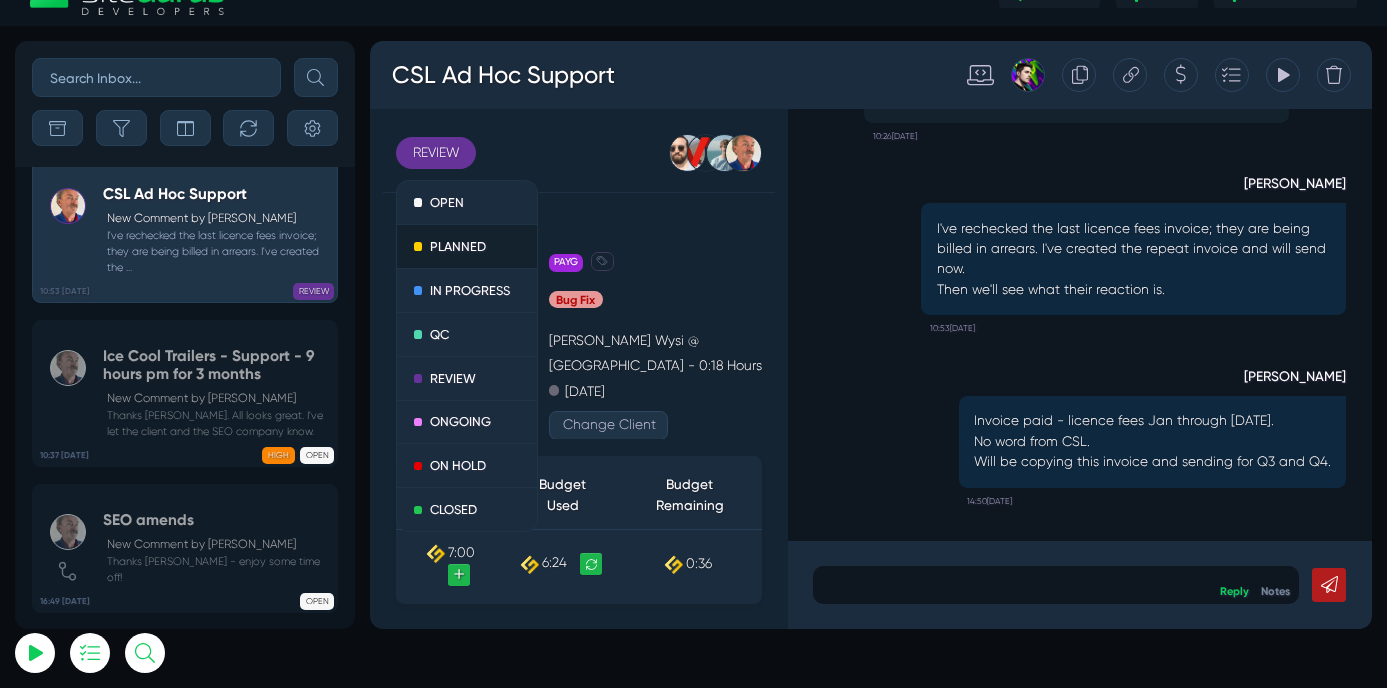 click on "PLANNED" at bounding box center (484, 283) 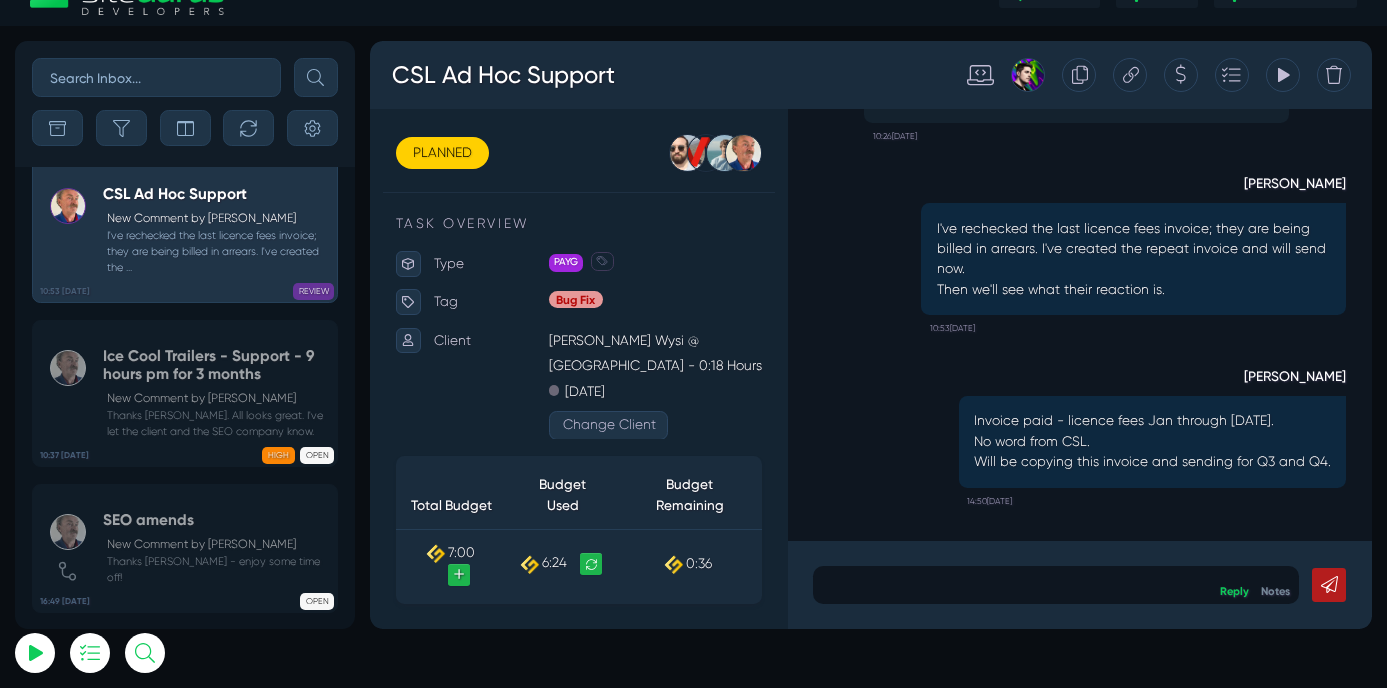 scroll, scrollTop: 0, scrollLeft: 0, axis: both 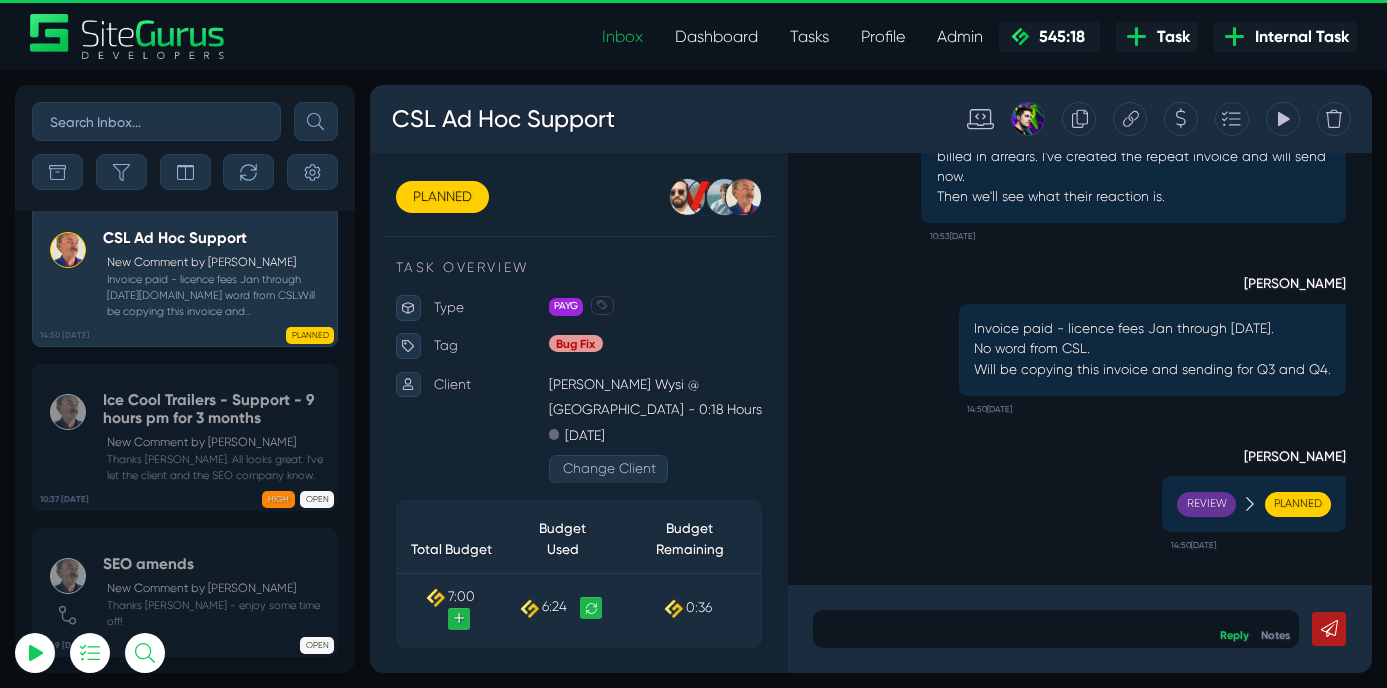 click at bounding box center [156, 121] 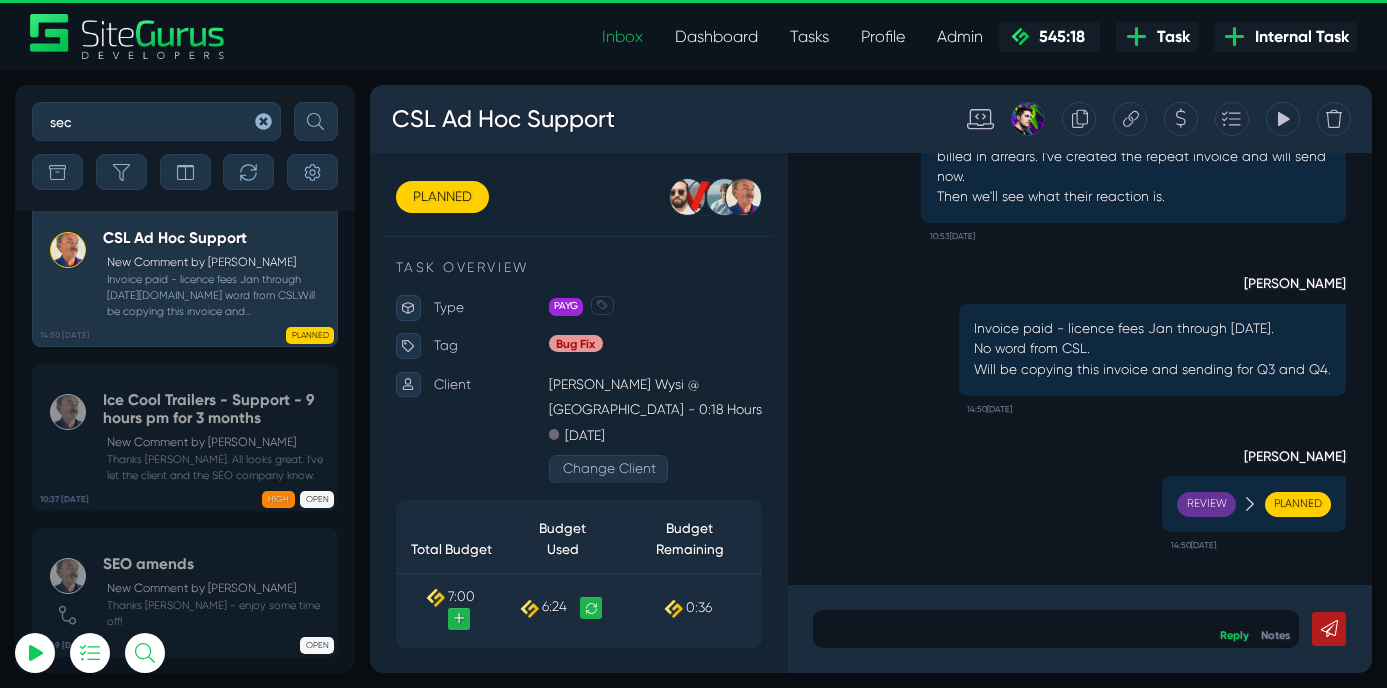 type on "sec" 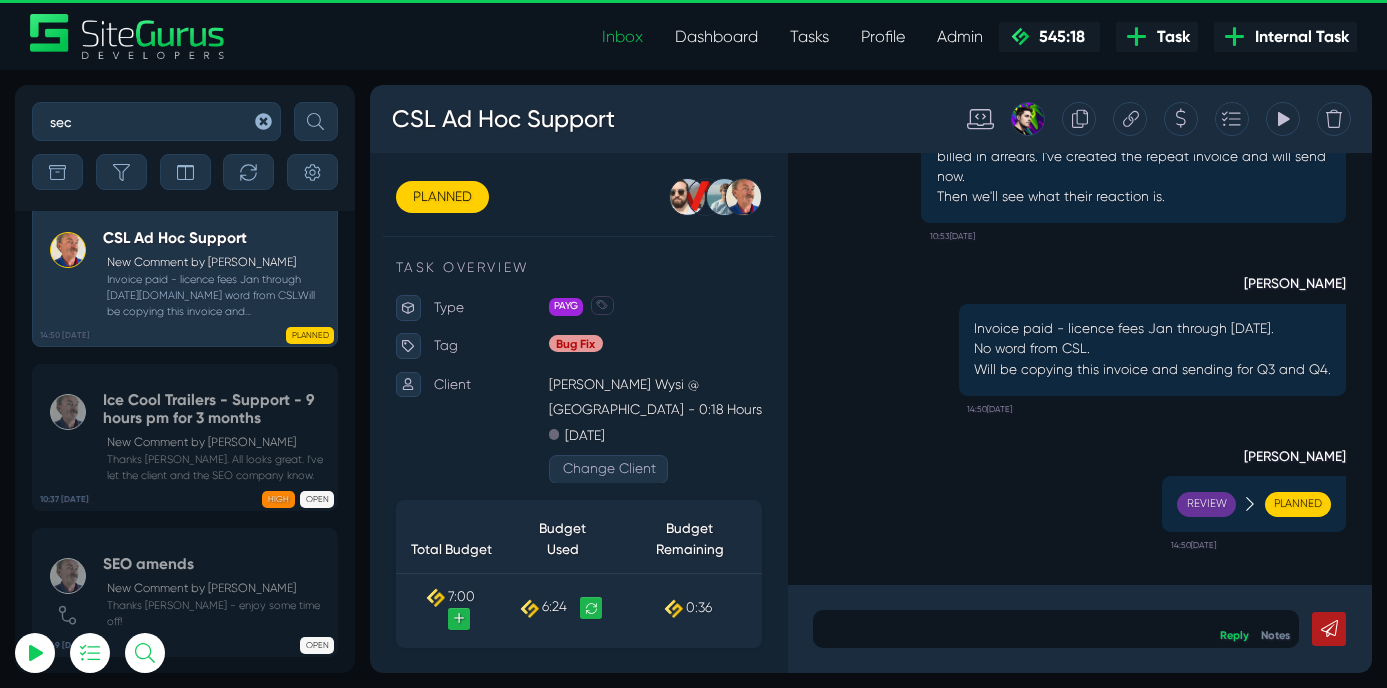 click at bounding box center (316, 121) 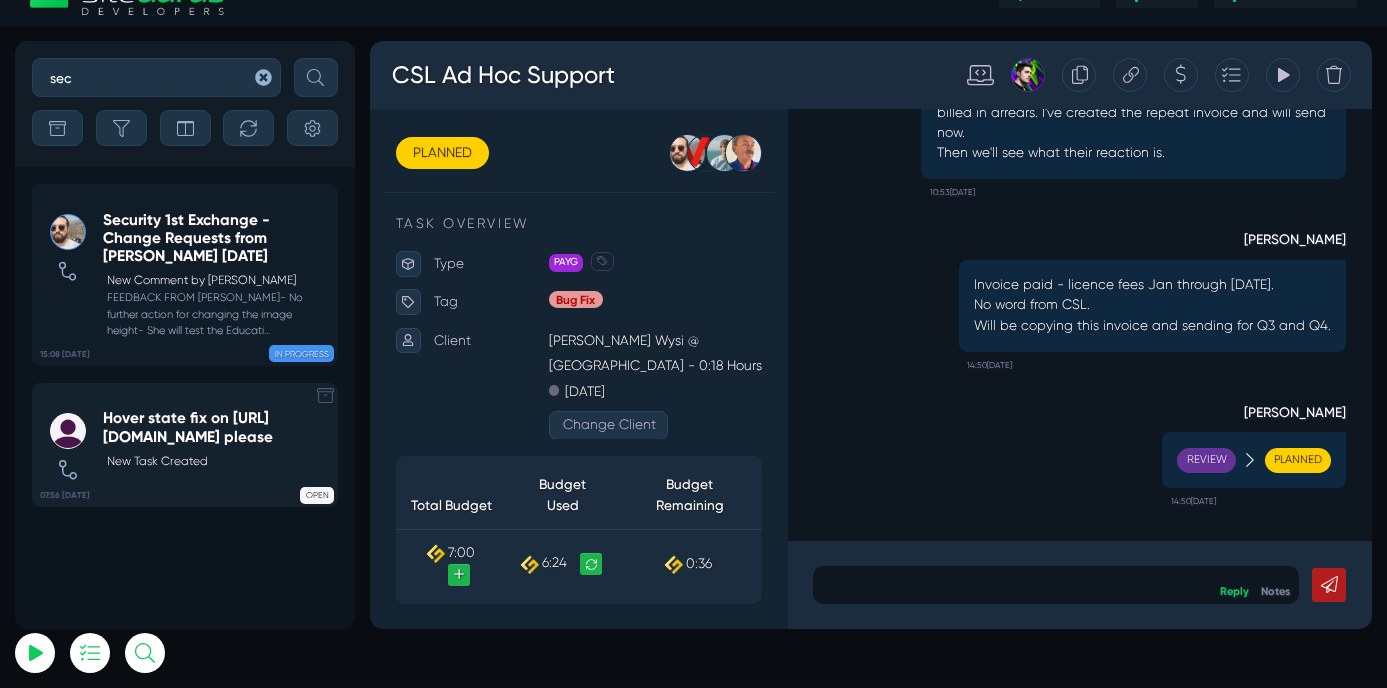 scroll, scrollTop: 0, scrollLeft: 0, axis: both 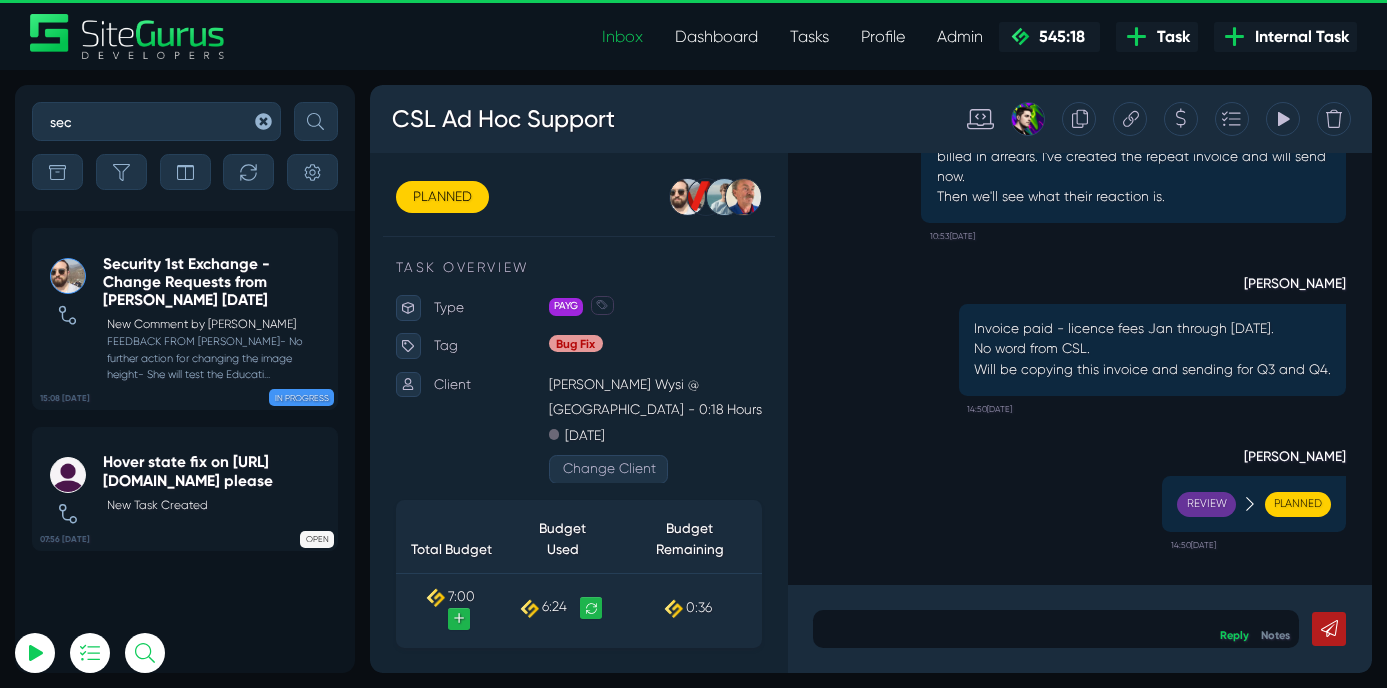 click on "Tasks" at bounding box center [809, 37] 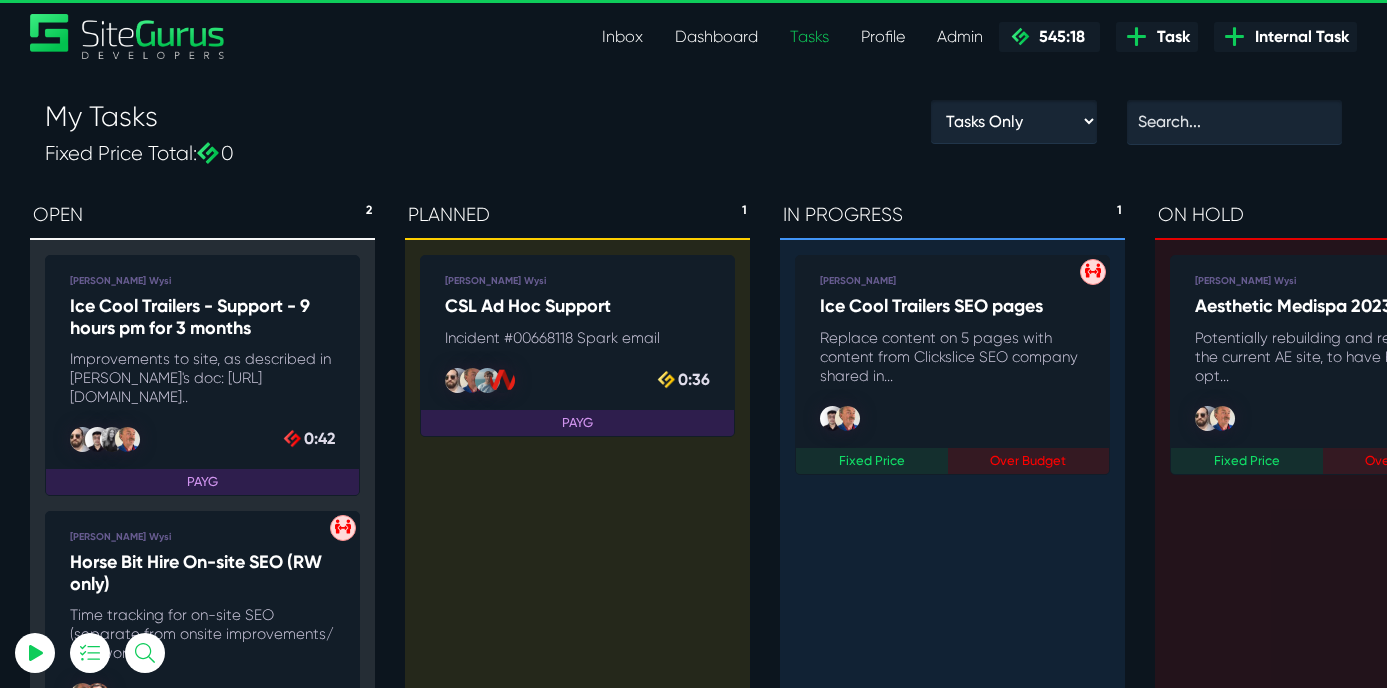 scroll, scrollTop: 0, scrollLeft: 0, axis: both 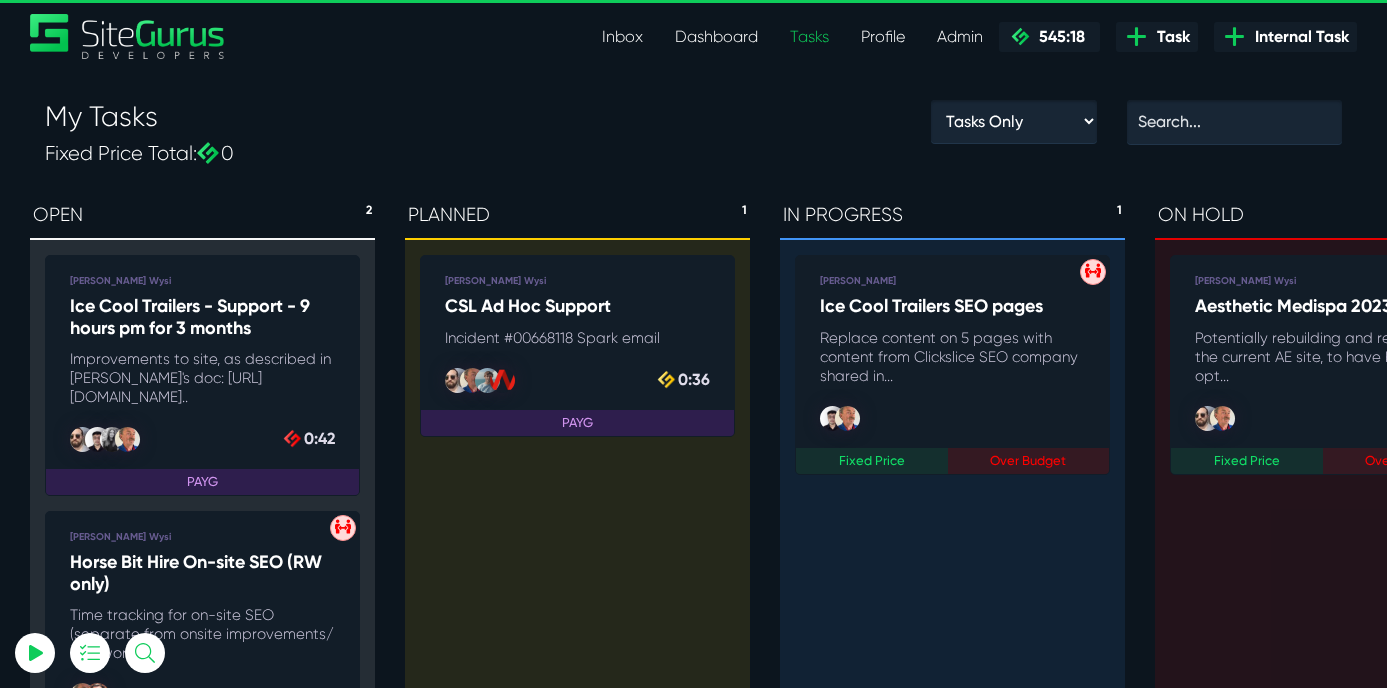 click on "Inbox" at bounding box center [622, 37] 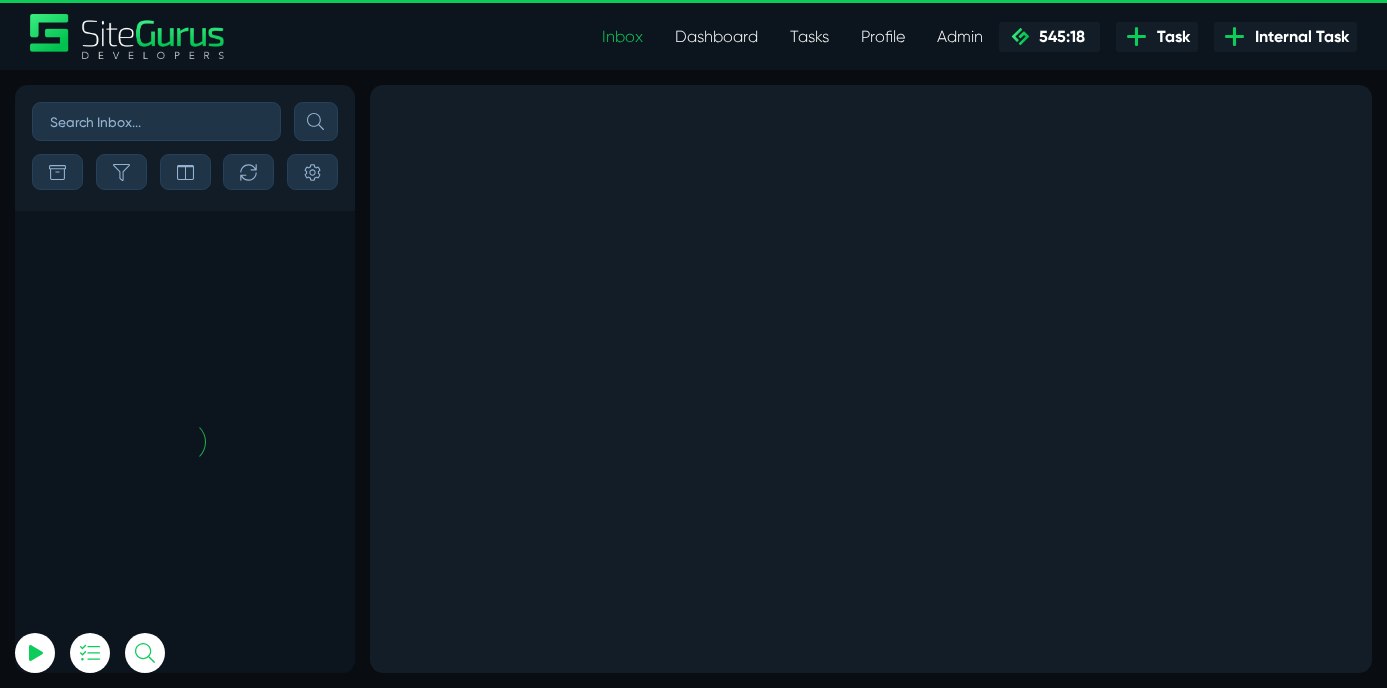 scroll, scrollTop: 0, scrollLeft: 0, axis: both 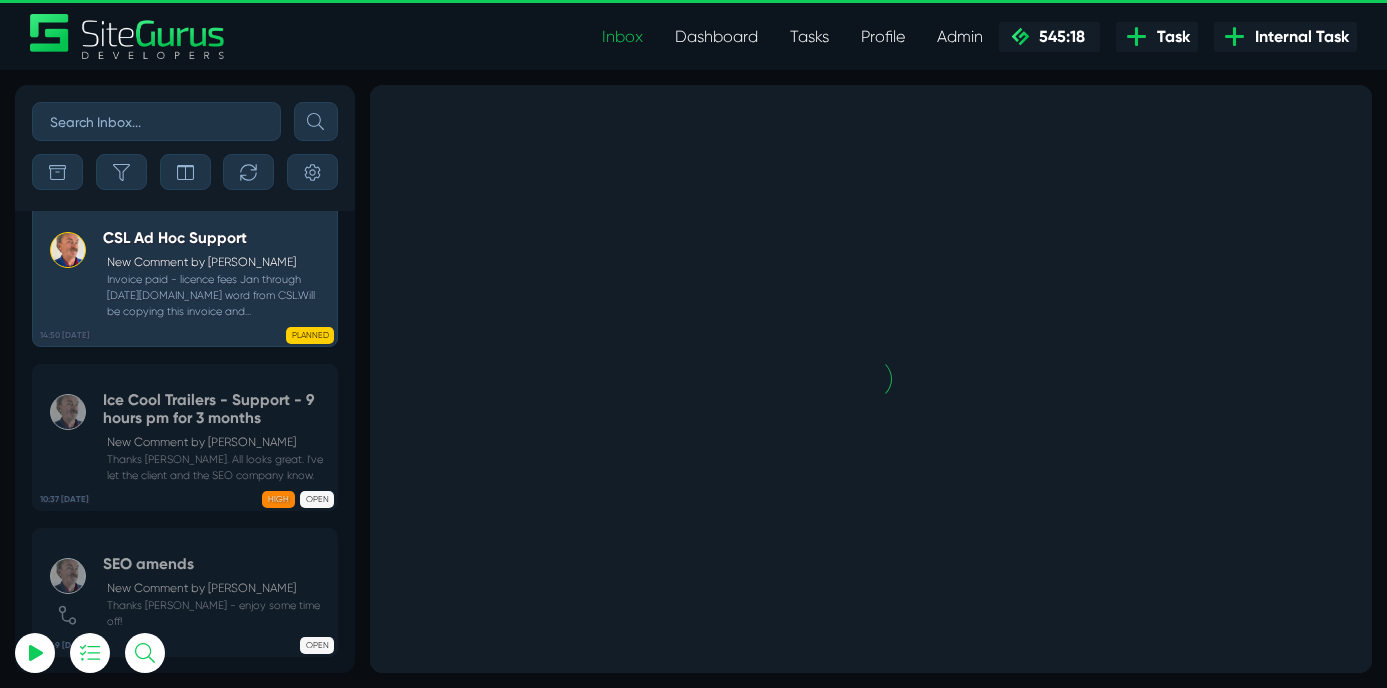 click on "Dashboard" at bounding box center [716, 37] 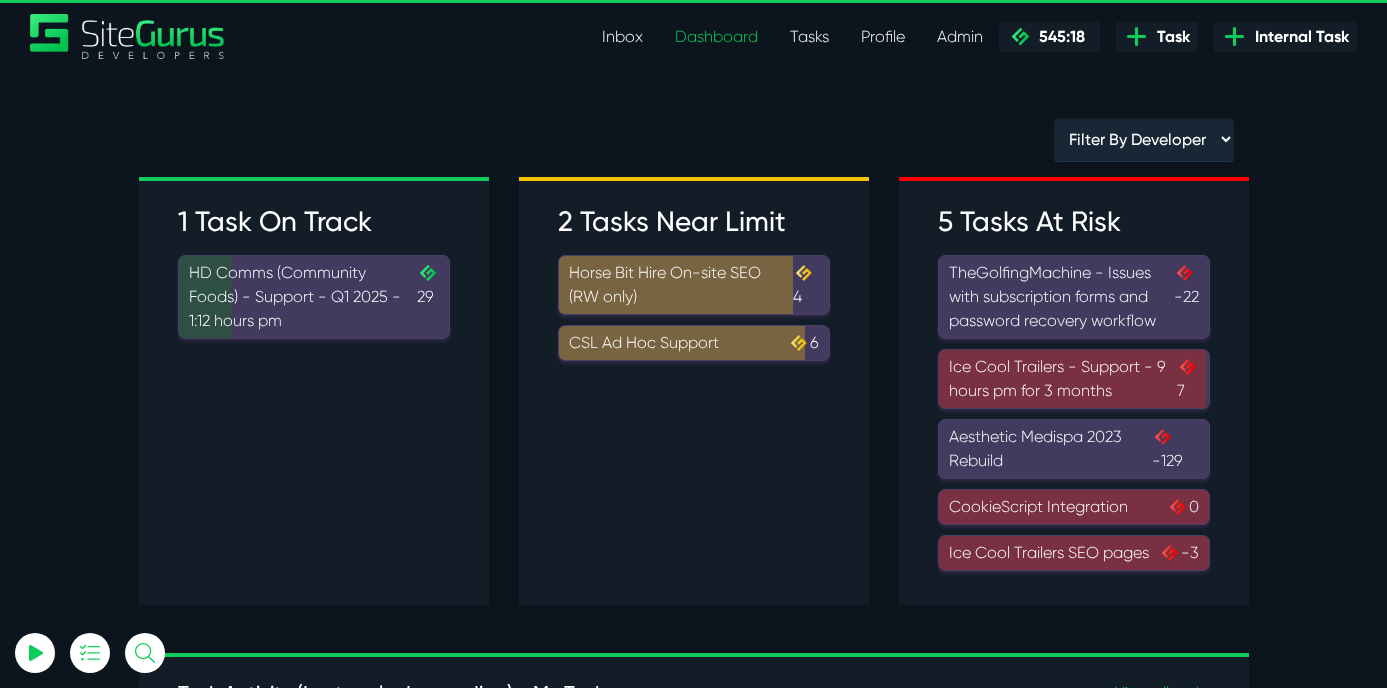 scroll, scrollTop: 0, scrollLeft: 0, axis: both 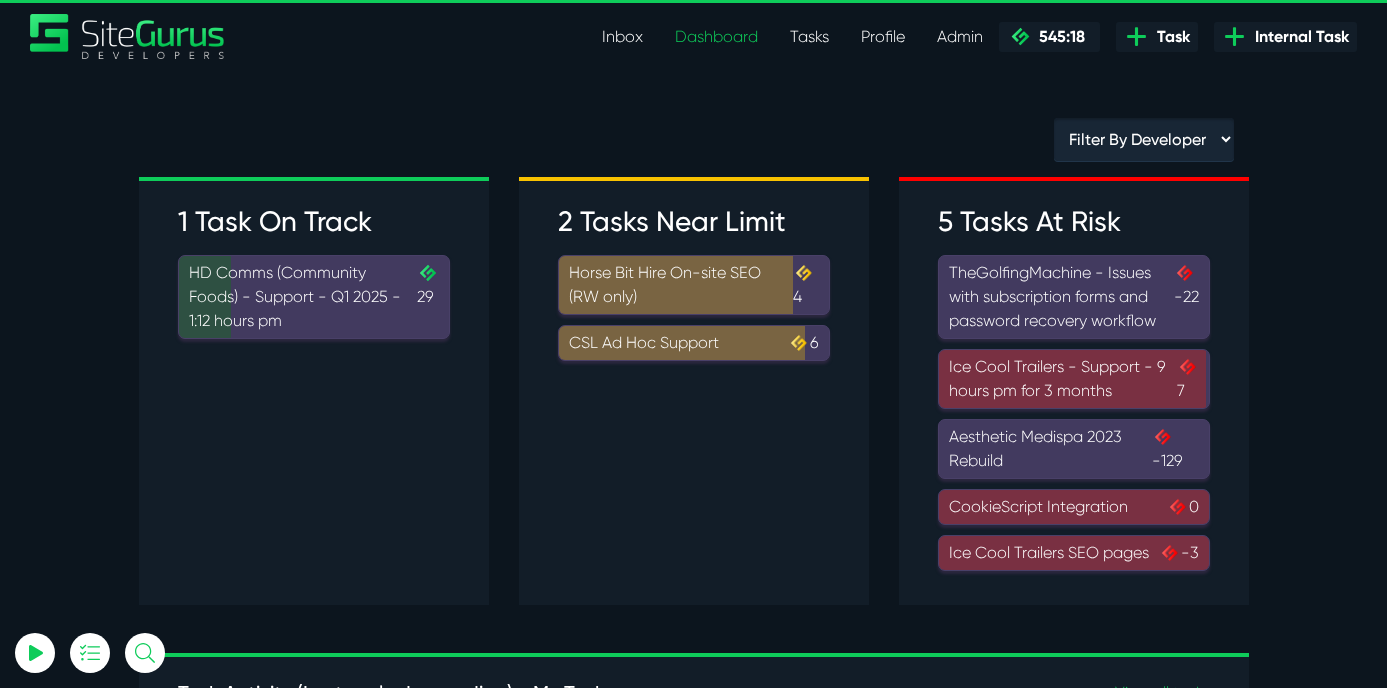 click on "Tasks" at bounding box center [809, 37] 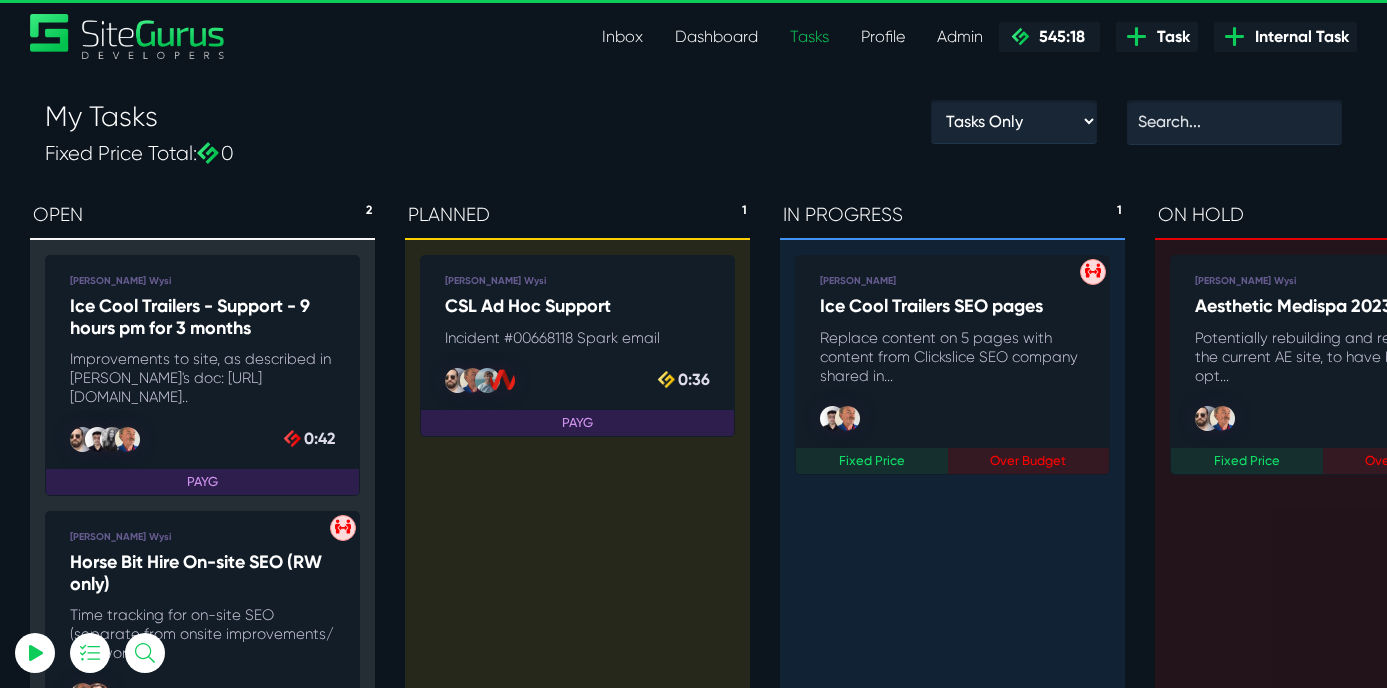 scroll, scrollTop: 0, scrollLeft: 0, axis: both 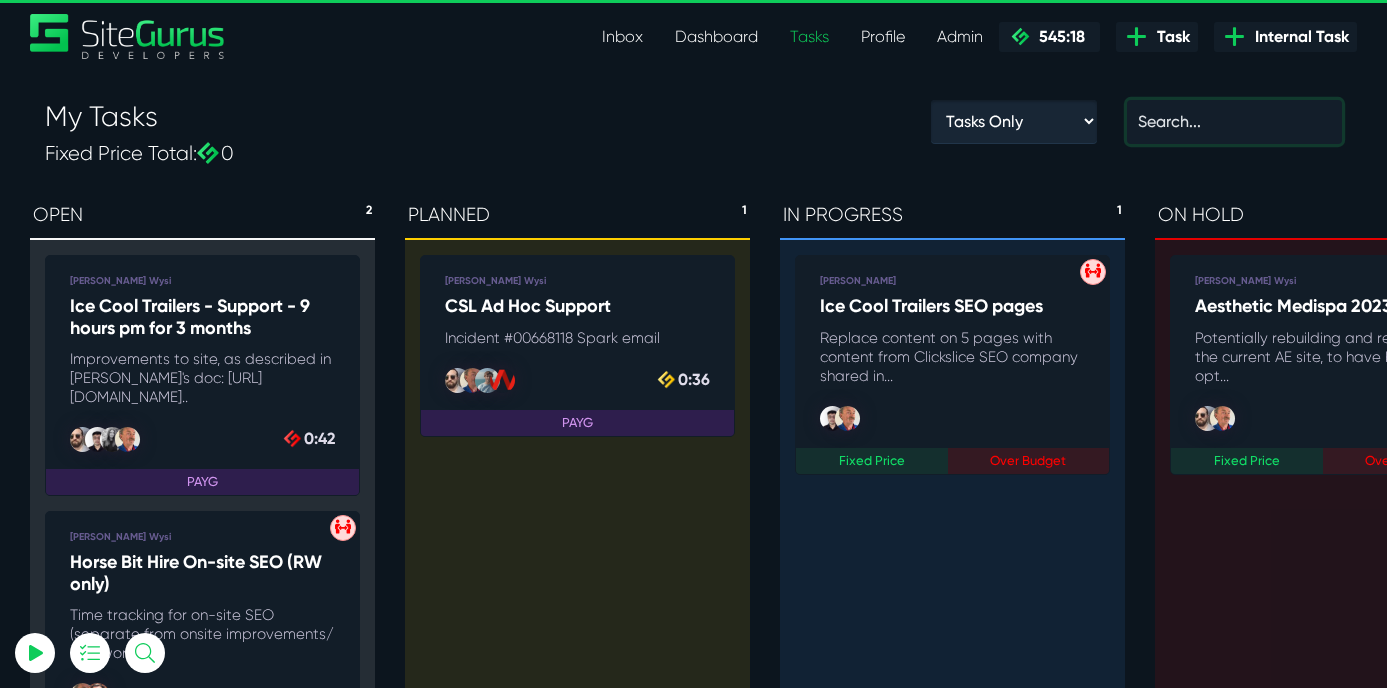click at bounding box center [1234, 122] 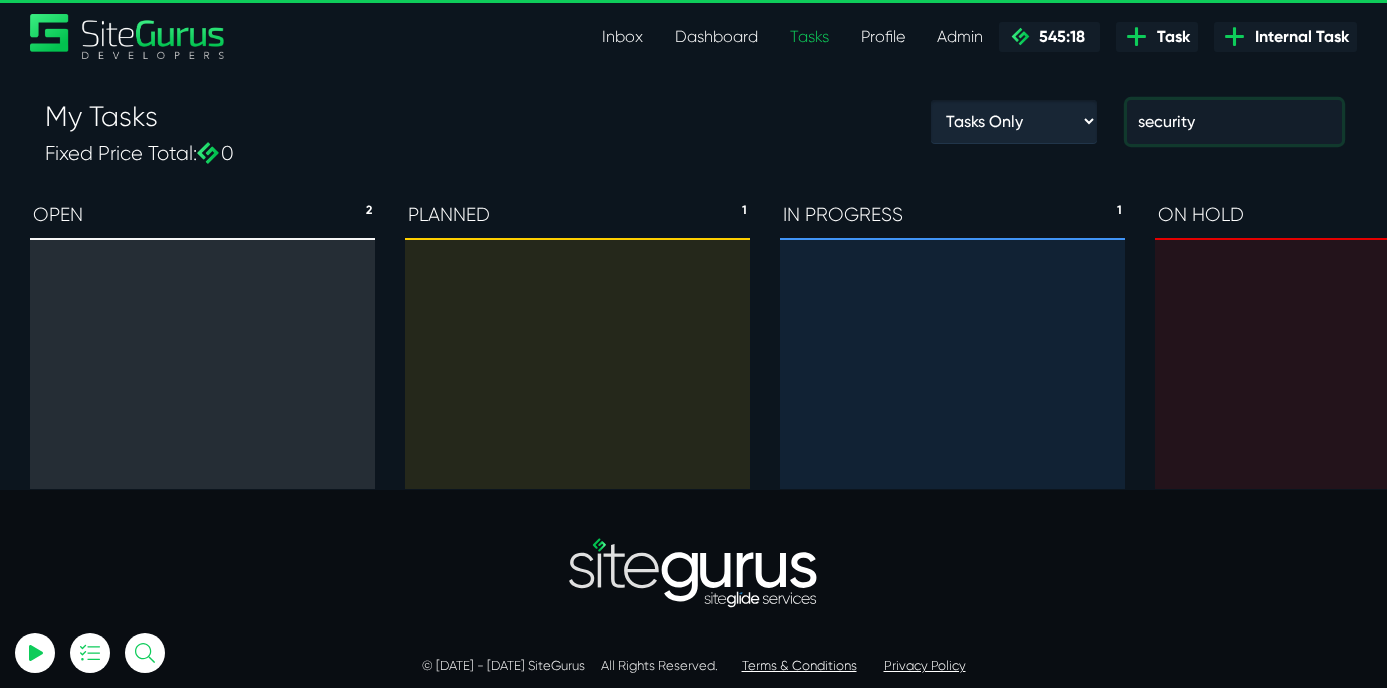 type on "security" 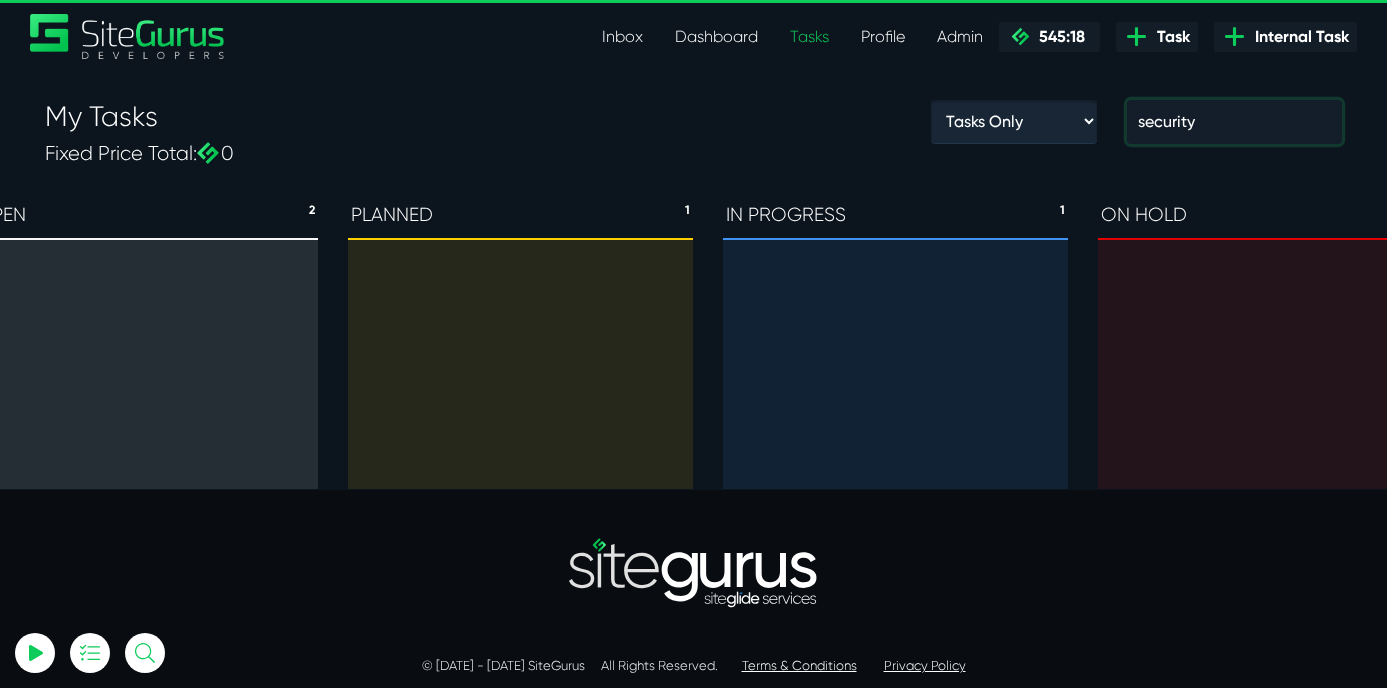 scroll, scrollTop: 0, scrollLeft: 0, axis: both 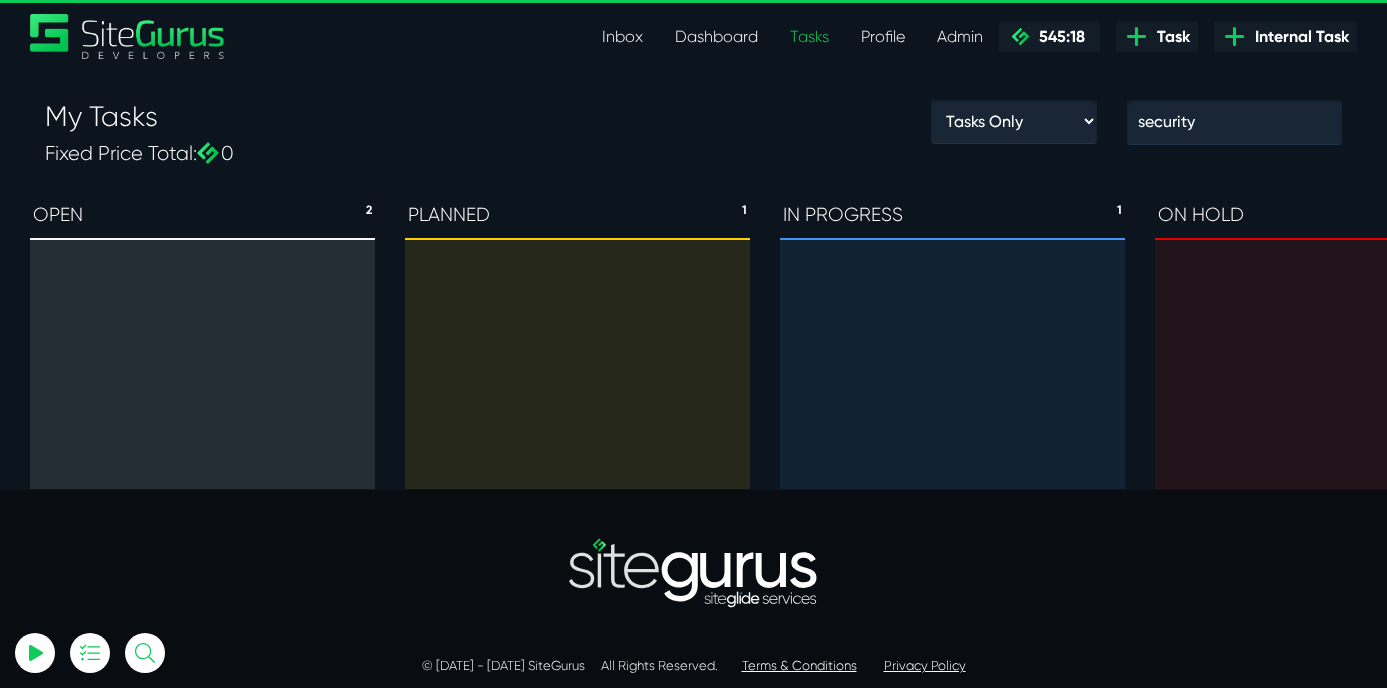 click on "Inbox" at bounding box center [622, 37] 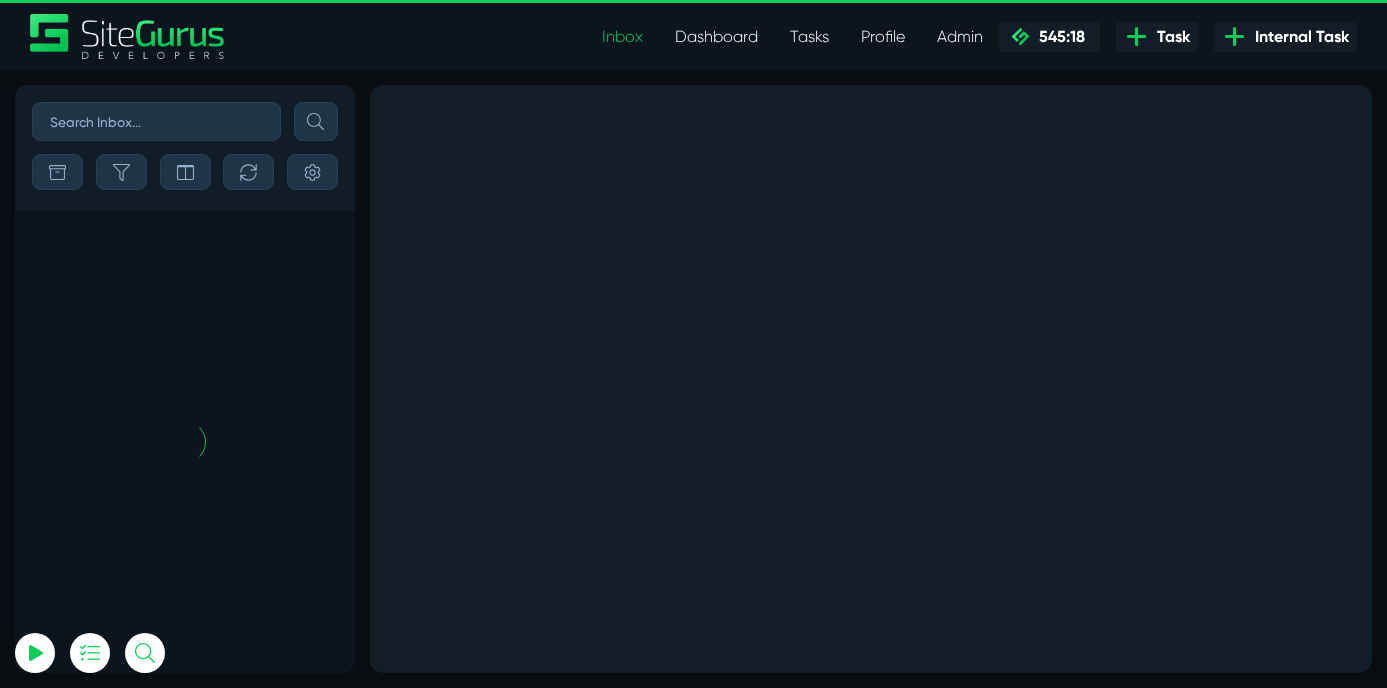scroll, scrollTop: 0, scrollLeft: 0, axis: both 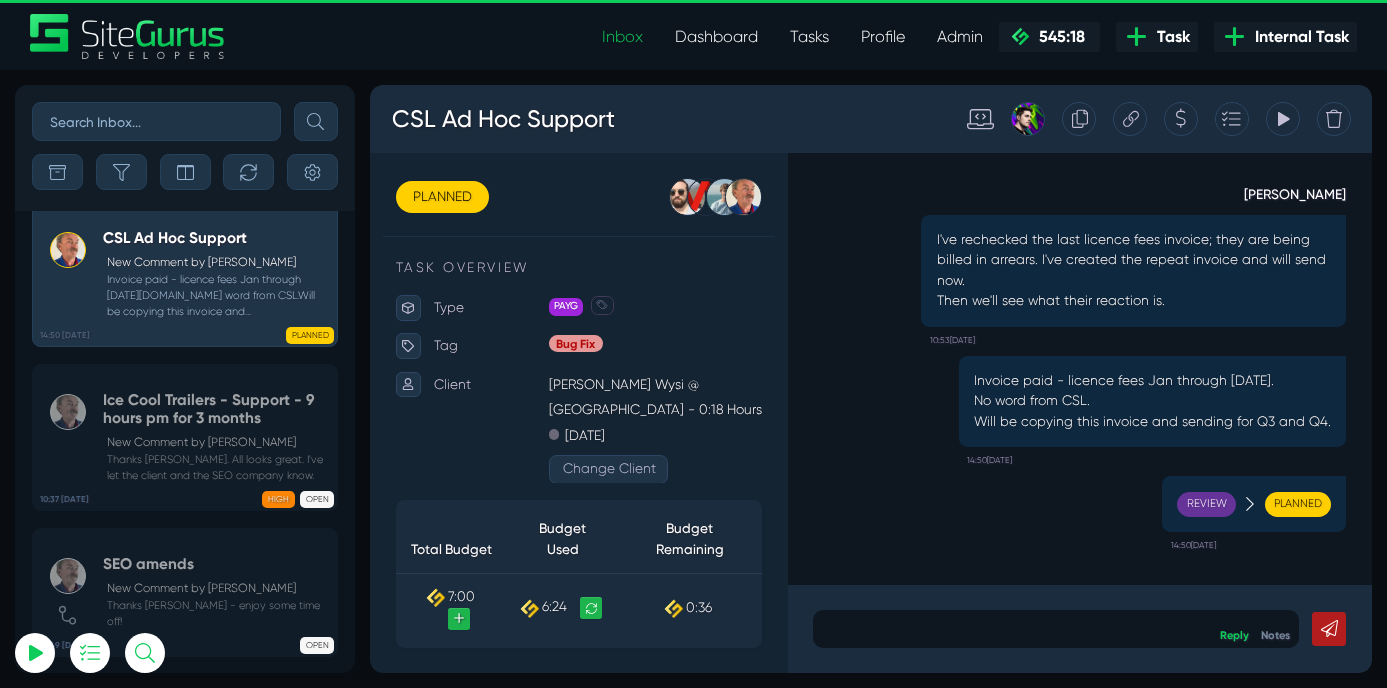 click at bounding box center (156, 121) 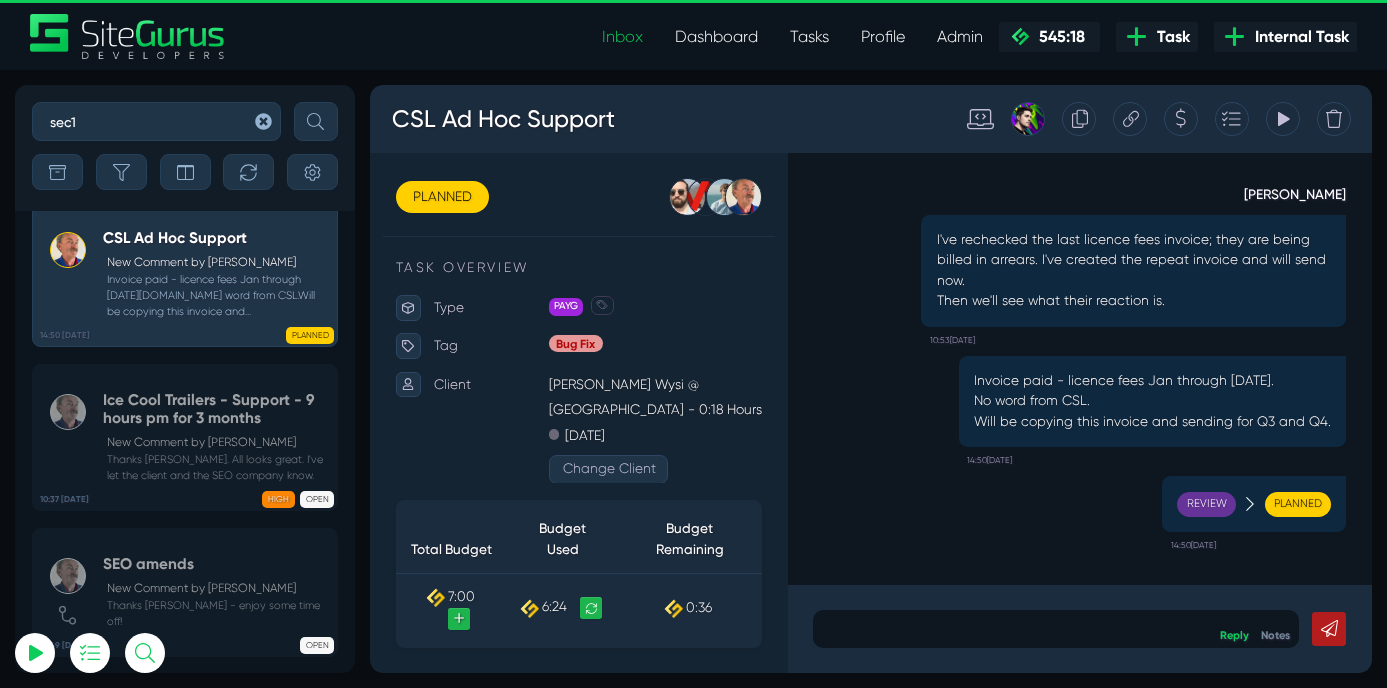 type on "sec1" 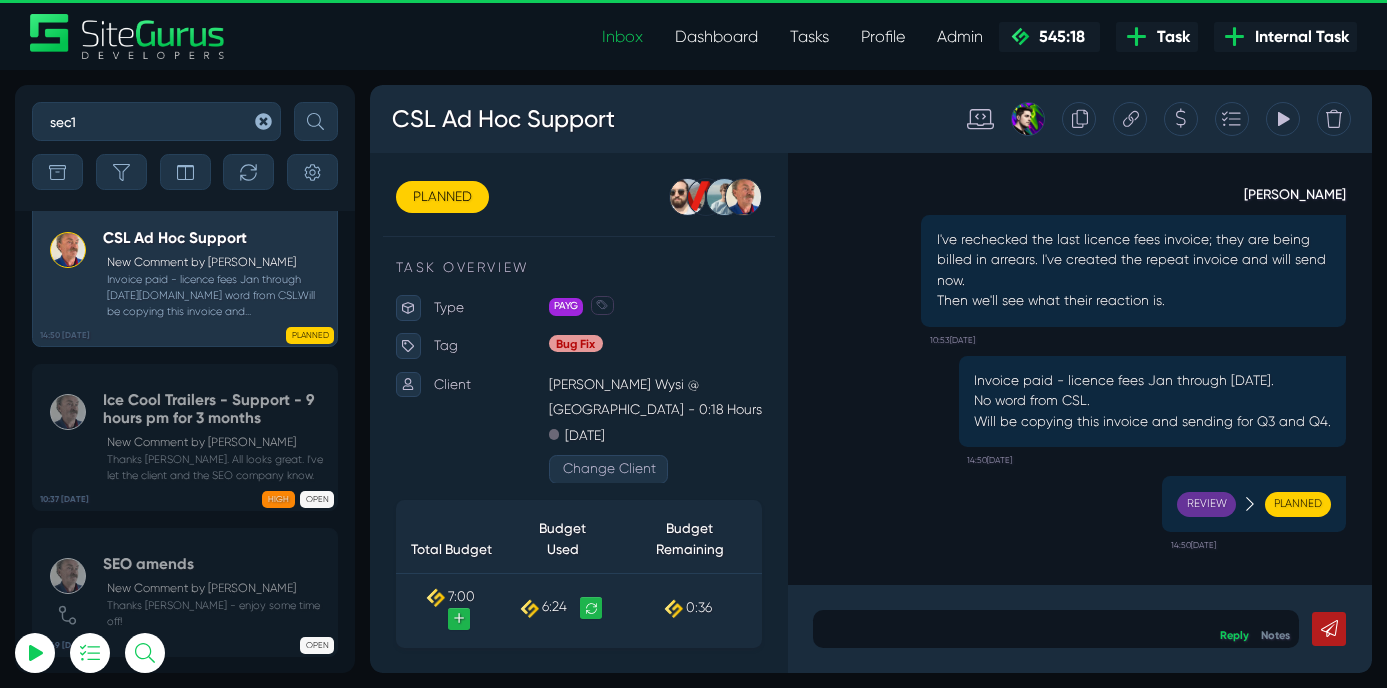 click at bounding box center (316, 121) 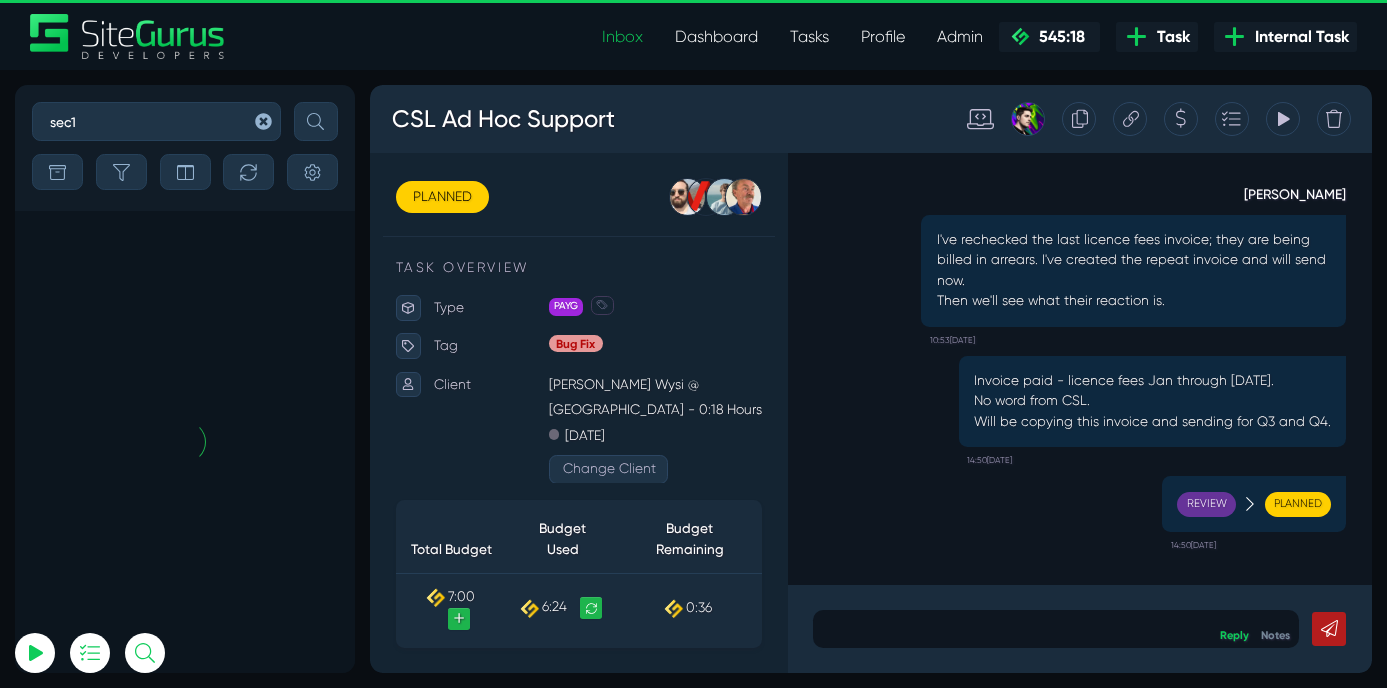 scroll, scrollTop: 0, scrollLeft: 0, axis: both 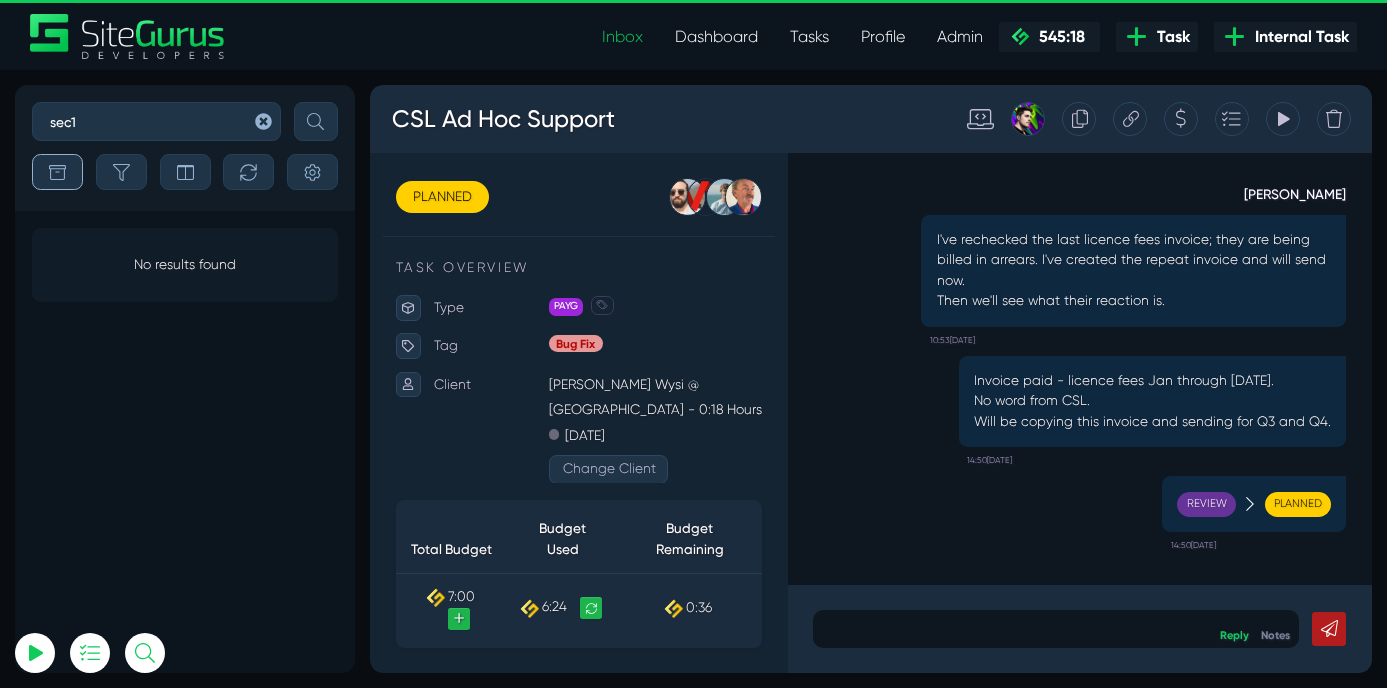 click 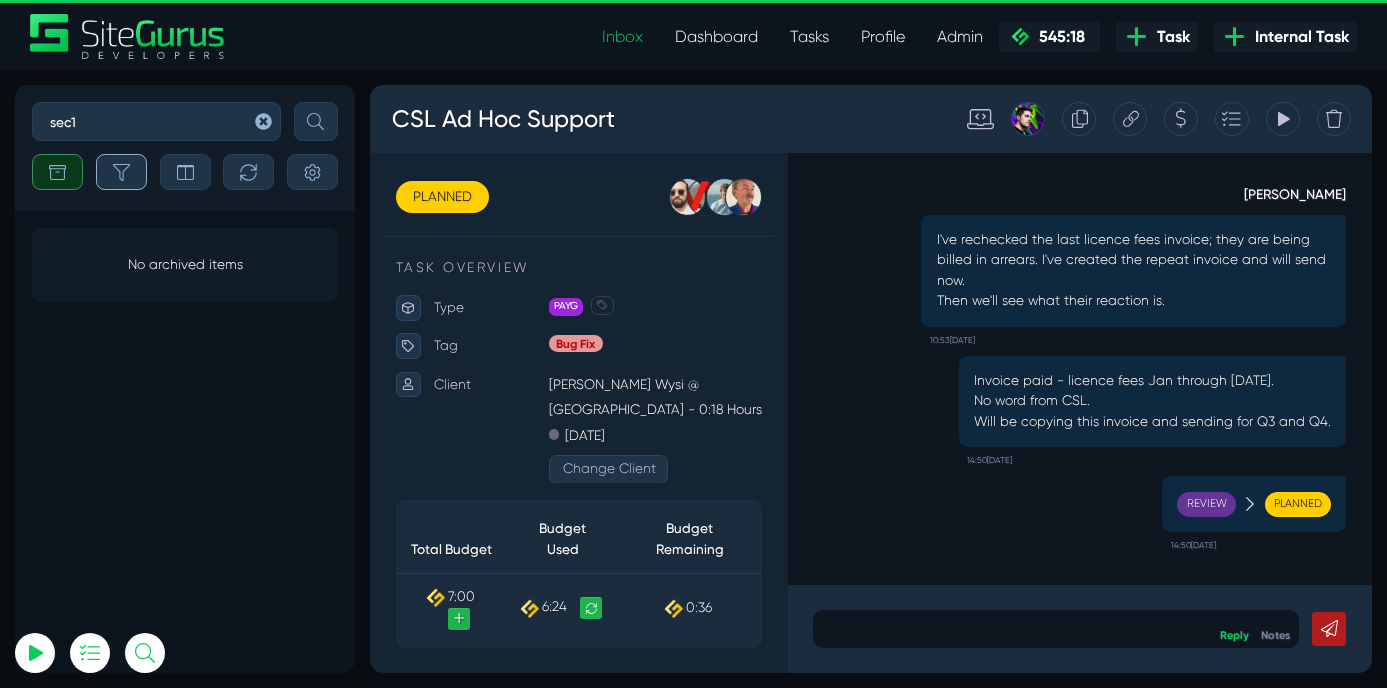click at bounding box center (121, 172) 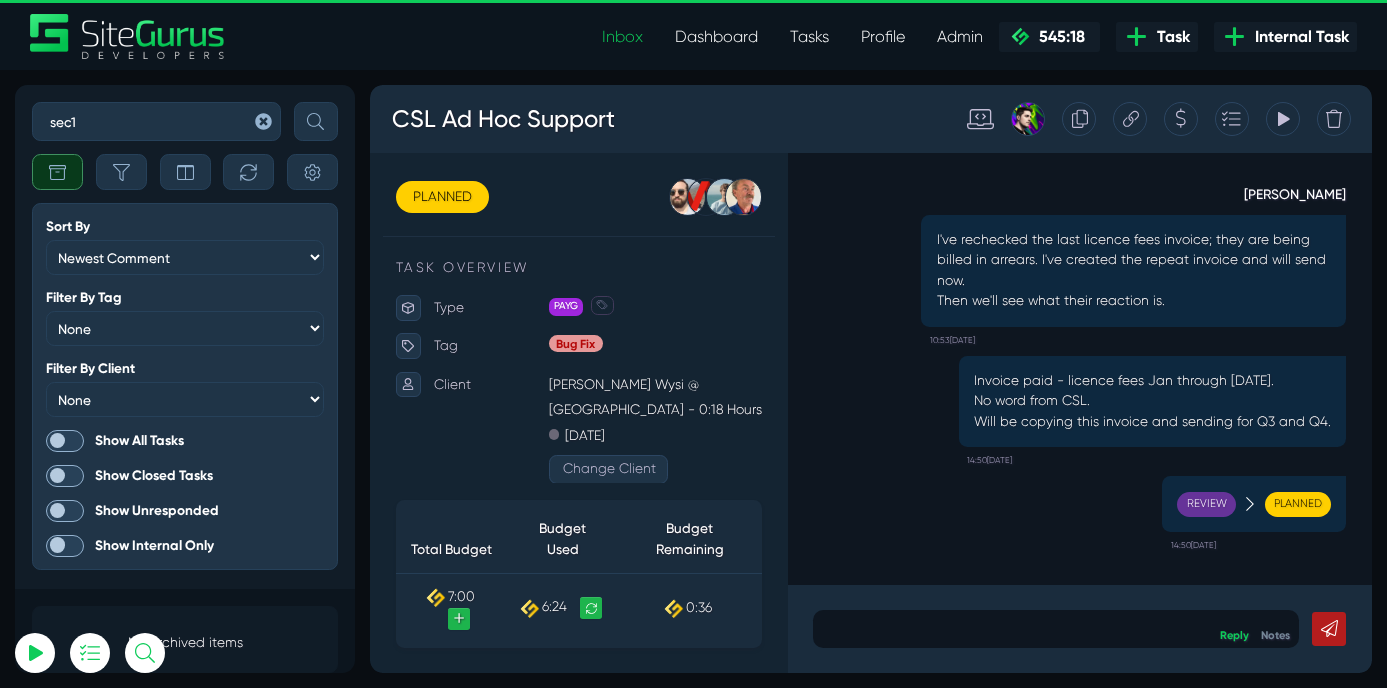 click at bounding box center [65, 441] 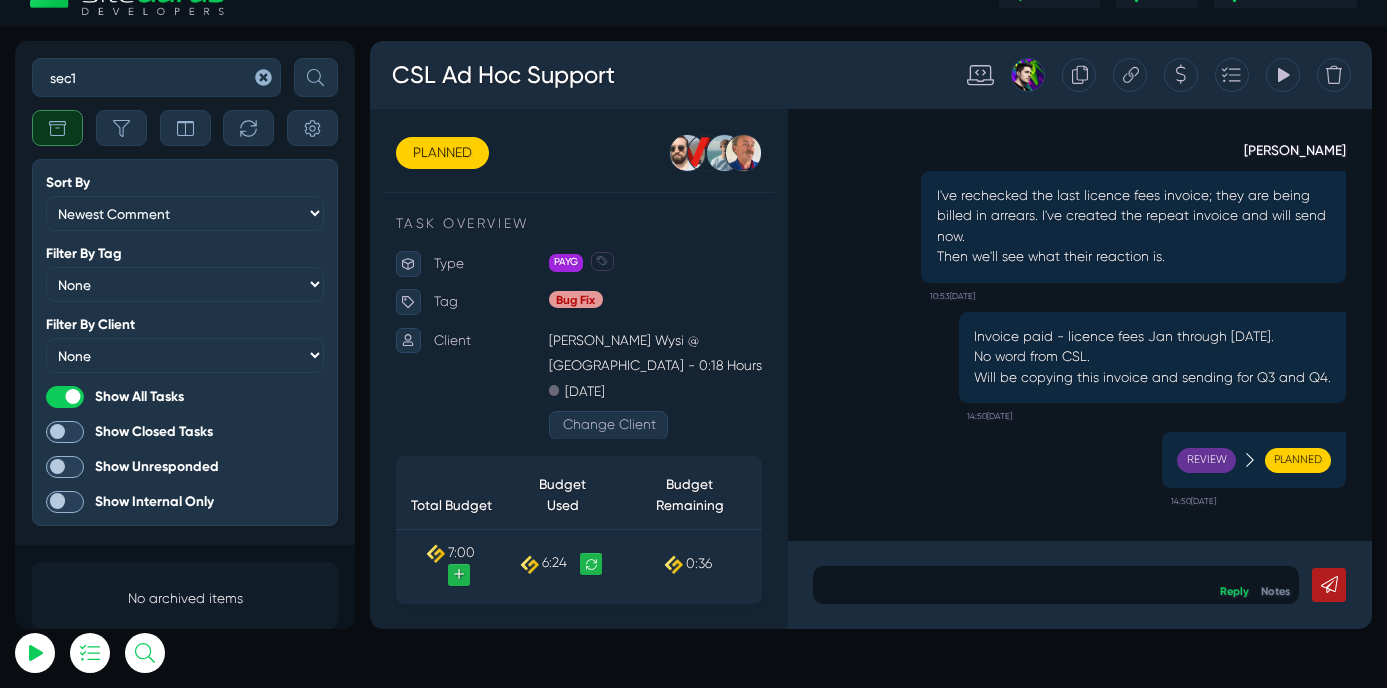 scroll, scrollTop: 0, scrollLeft: 0, axis: both 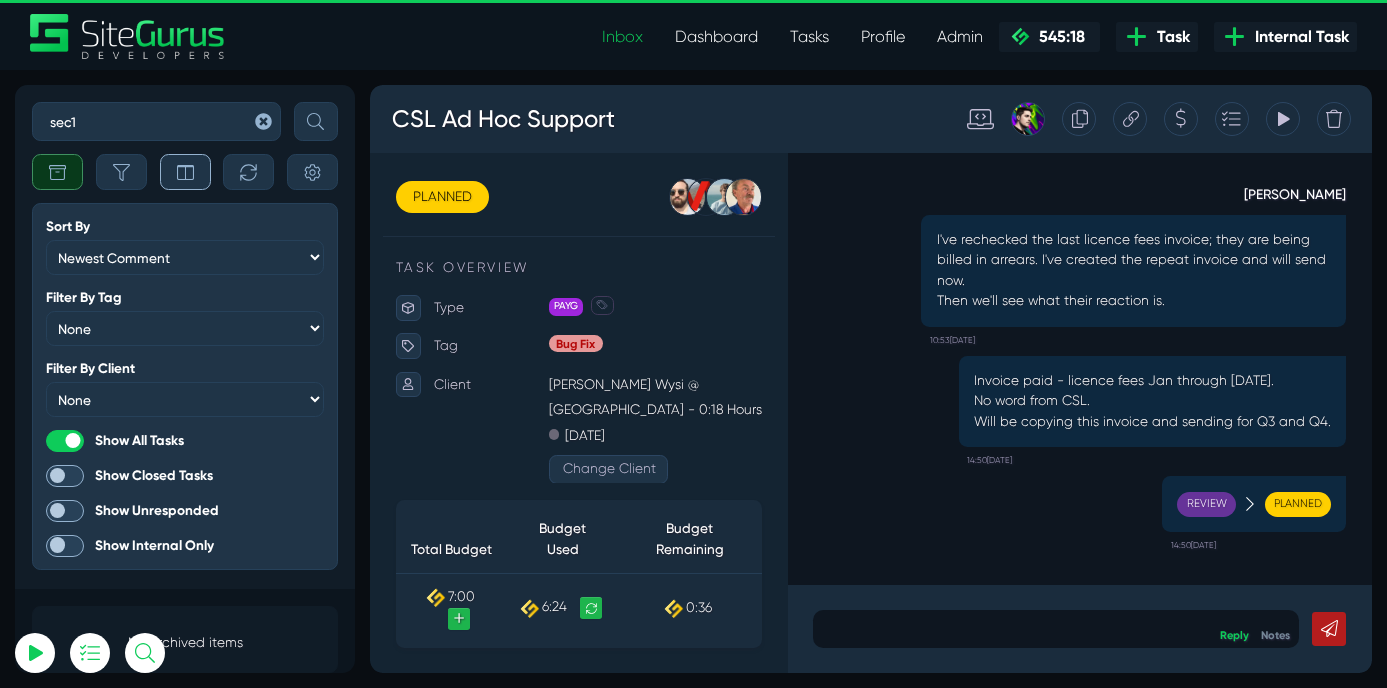 click 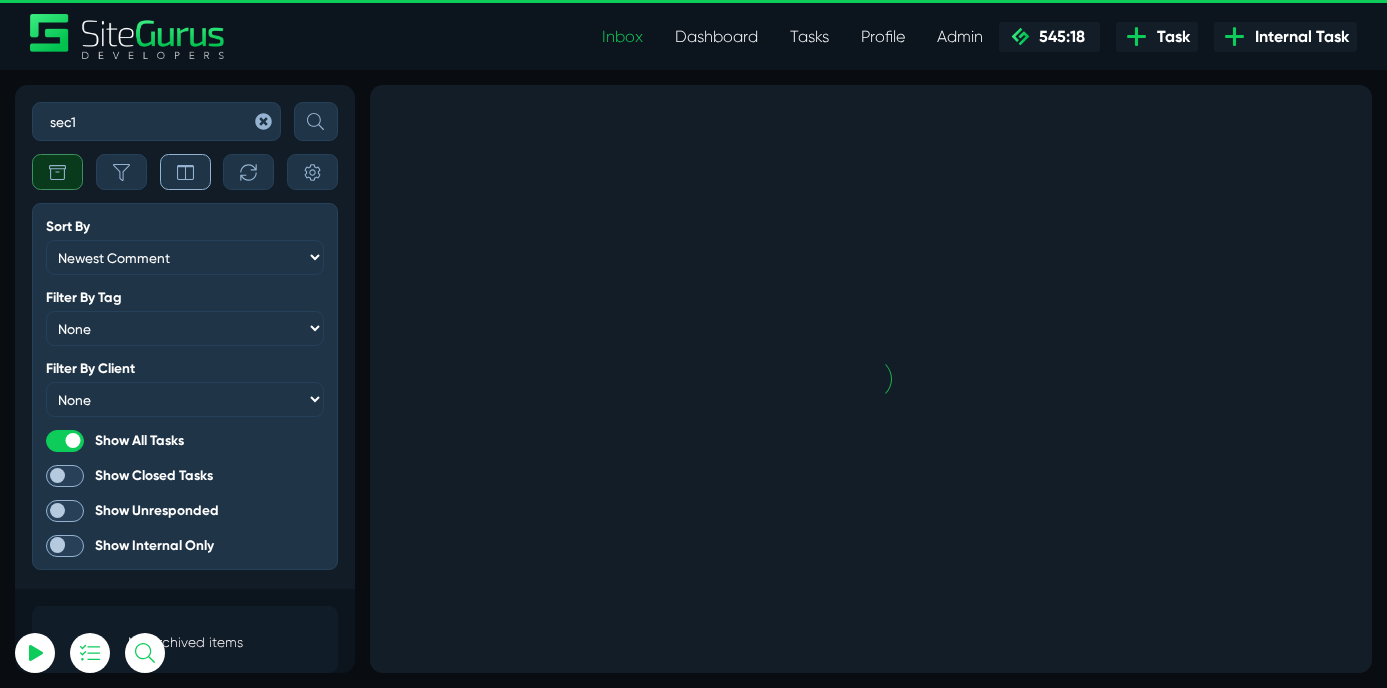 scroll, scrollTop: 0, scrollLeft: 0, axis: both 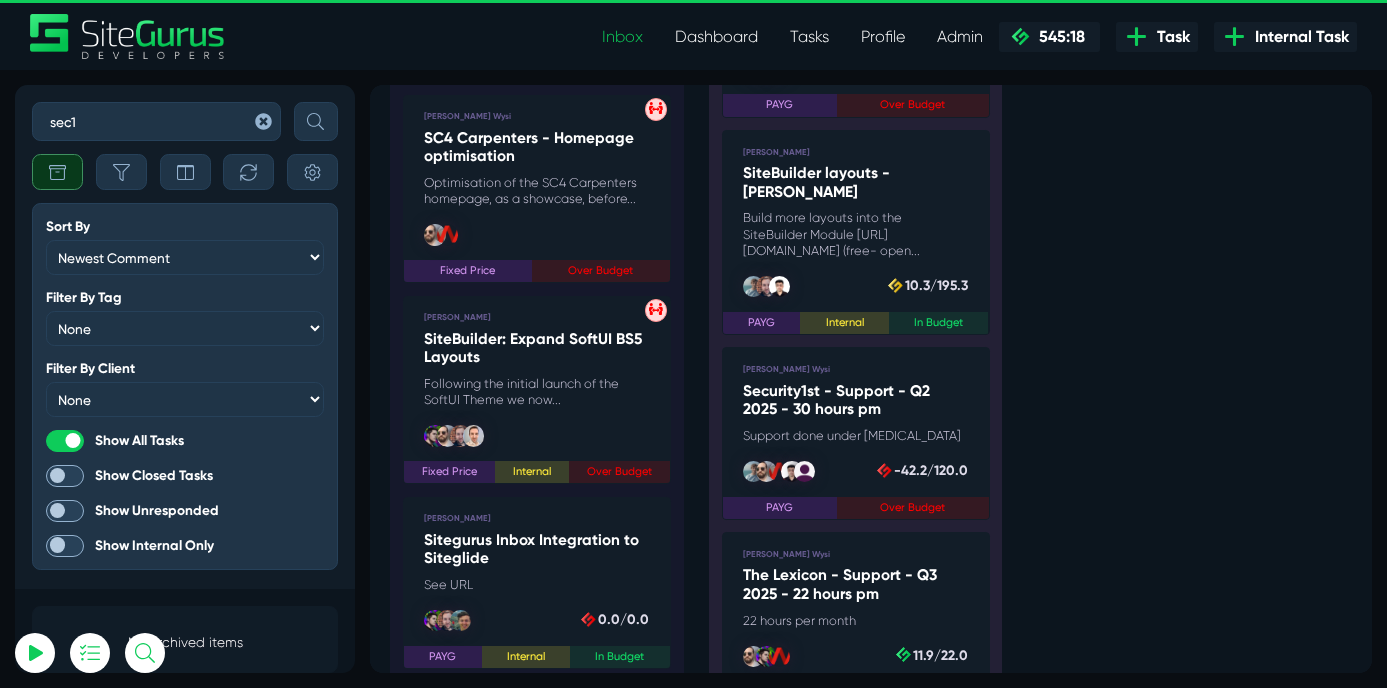 click on "Security1st - Support - Q2 2025 - 30 hours pm" at bounding box center [941, 455] 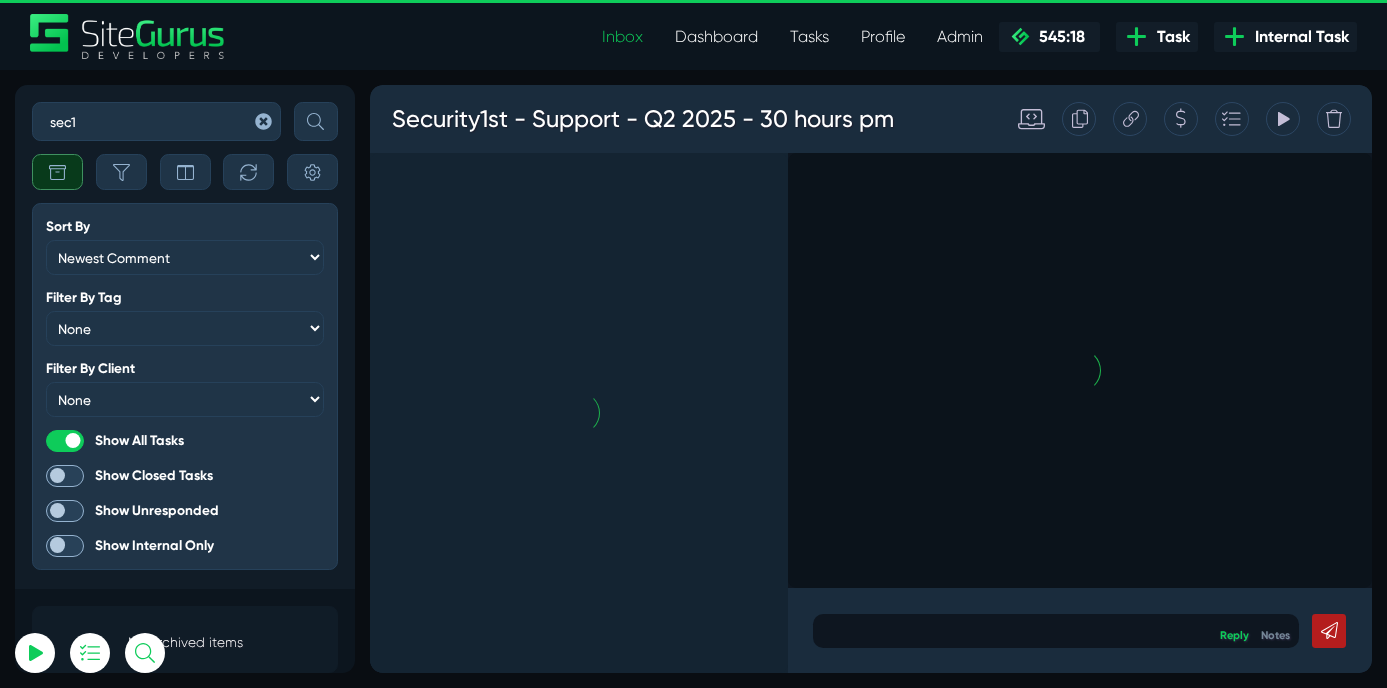 scroll, scrollTop: 0, scrollLeft: 0, axis: both 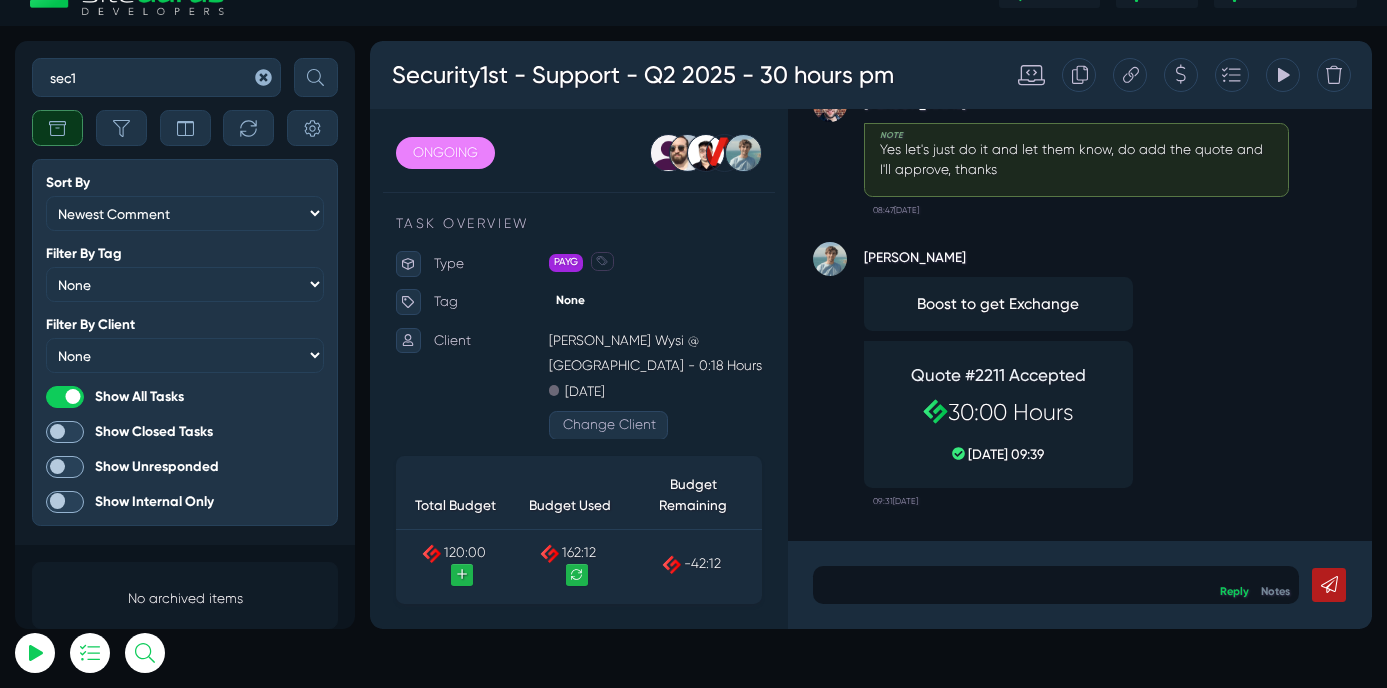 click at bounding box center [1177, 681] 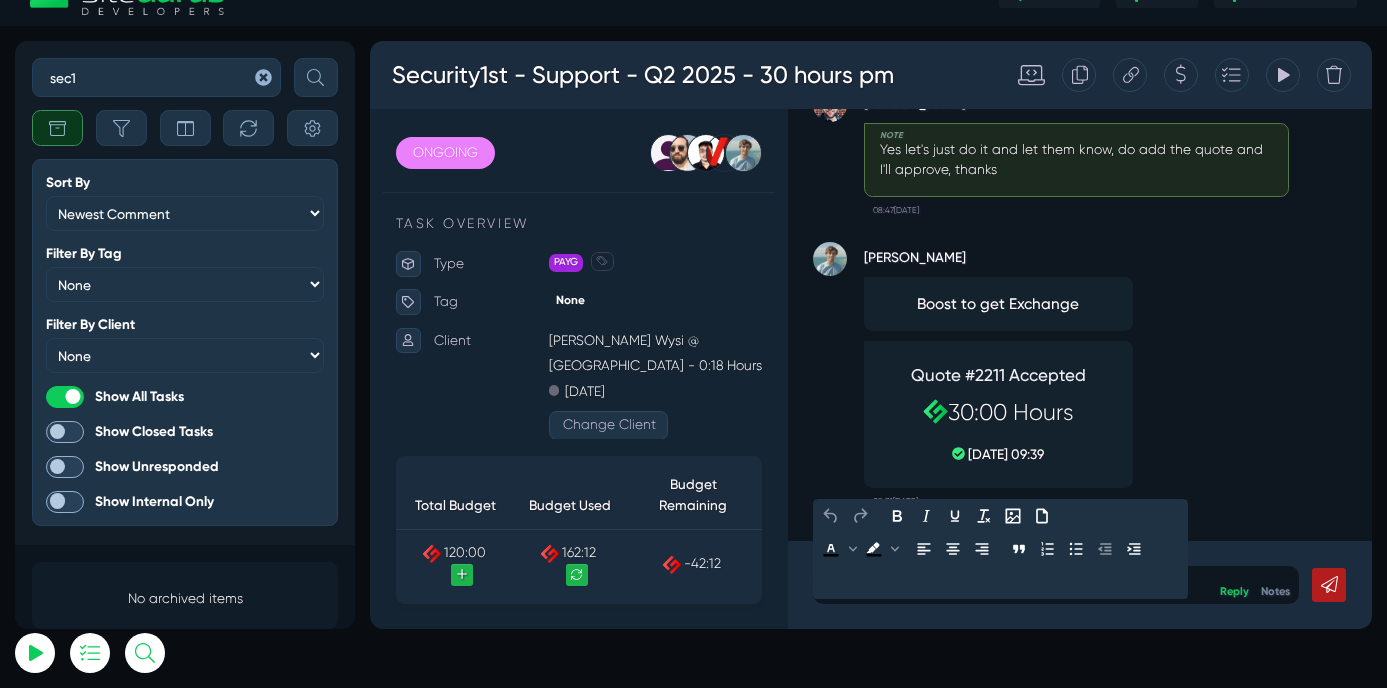 type 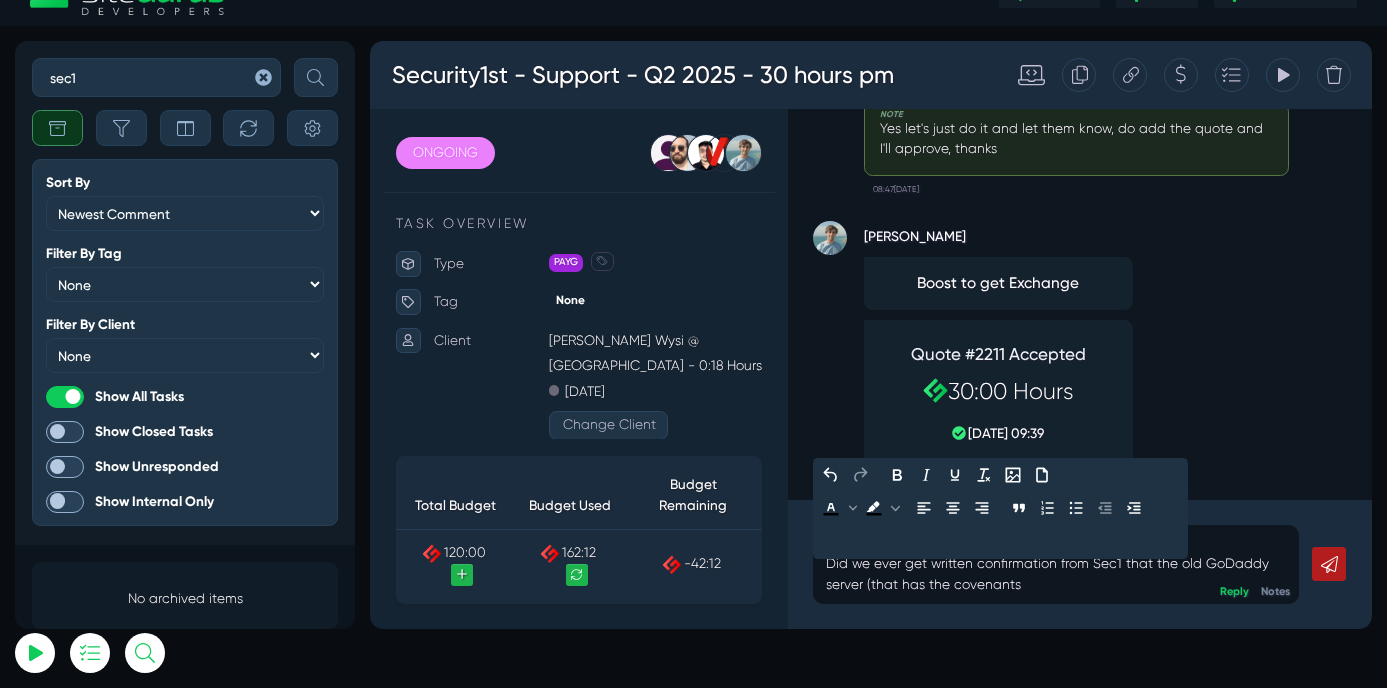 scroll, scrollTop: 0, scrollLeft: 0, axis: both 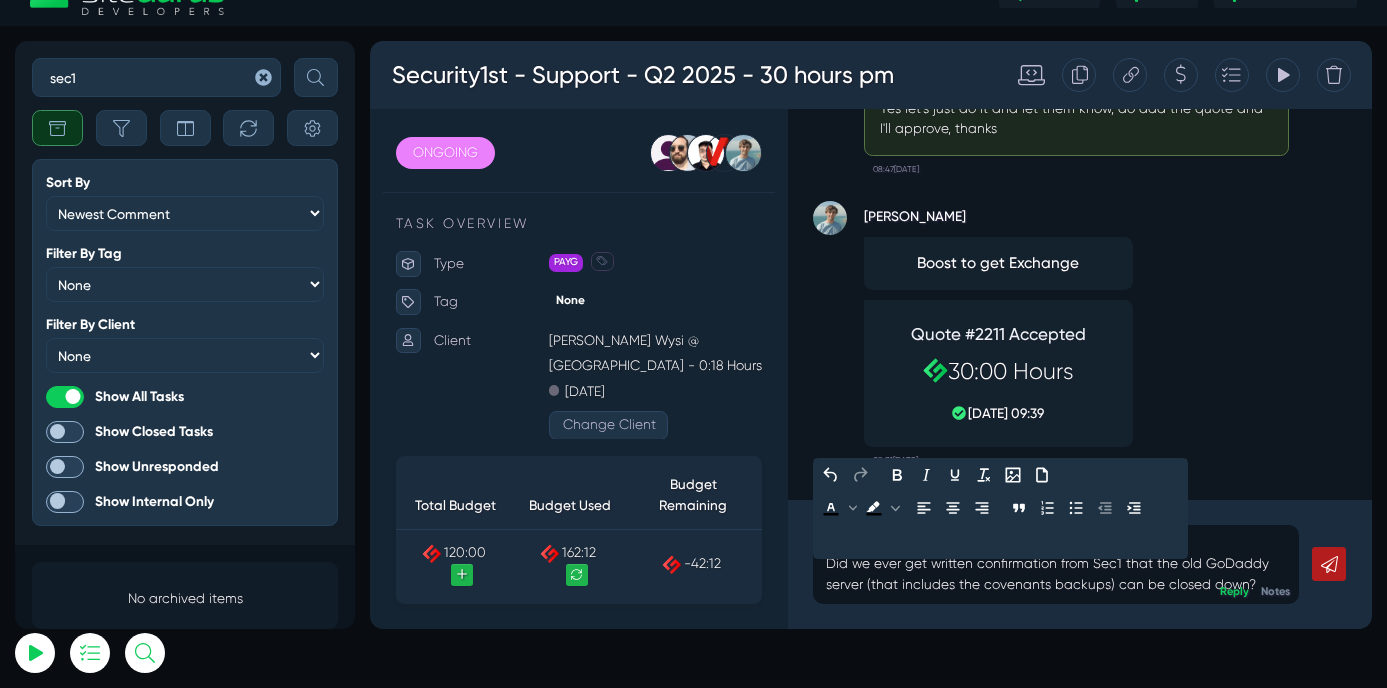 click 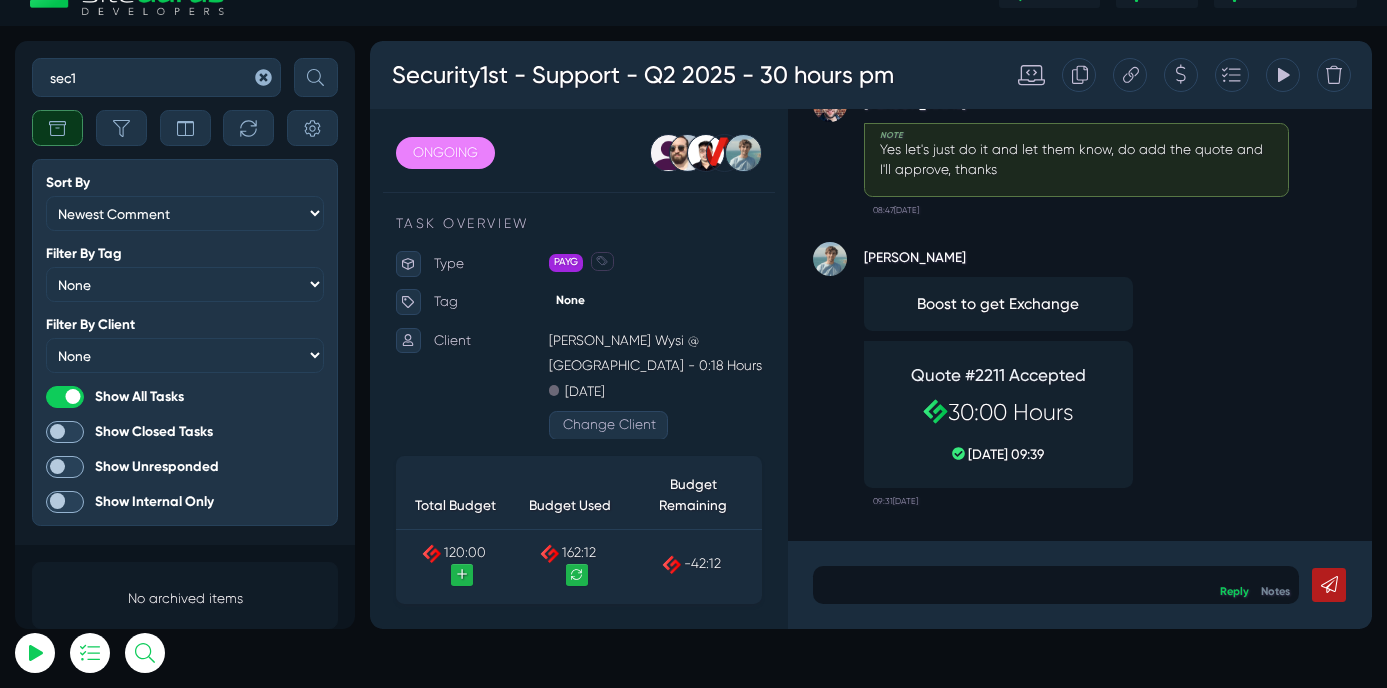 scroll, scrollTop: 0, scrollLeft: 0, axis: both 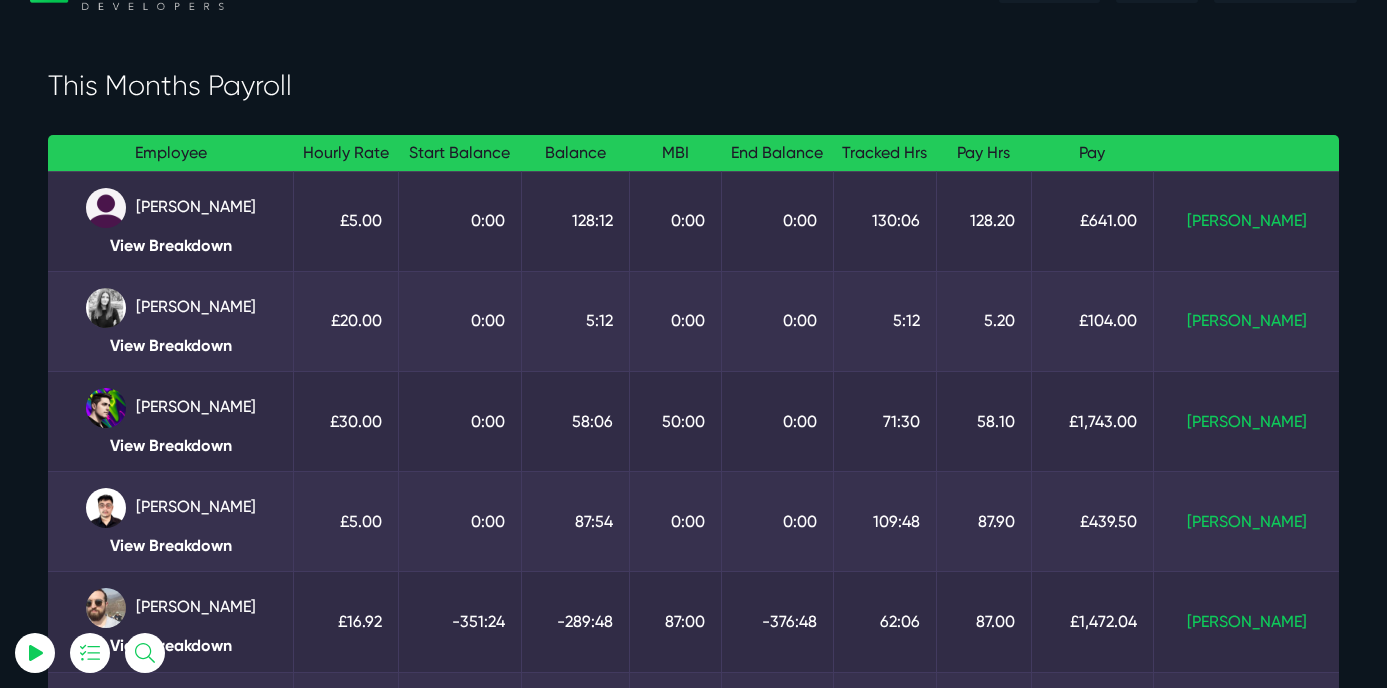 select on "0" 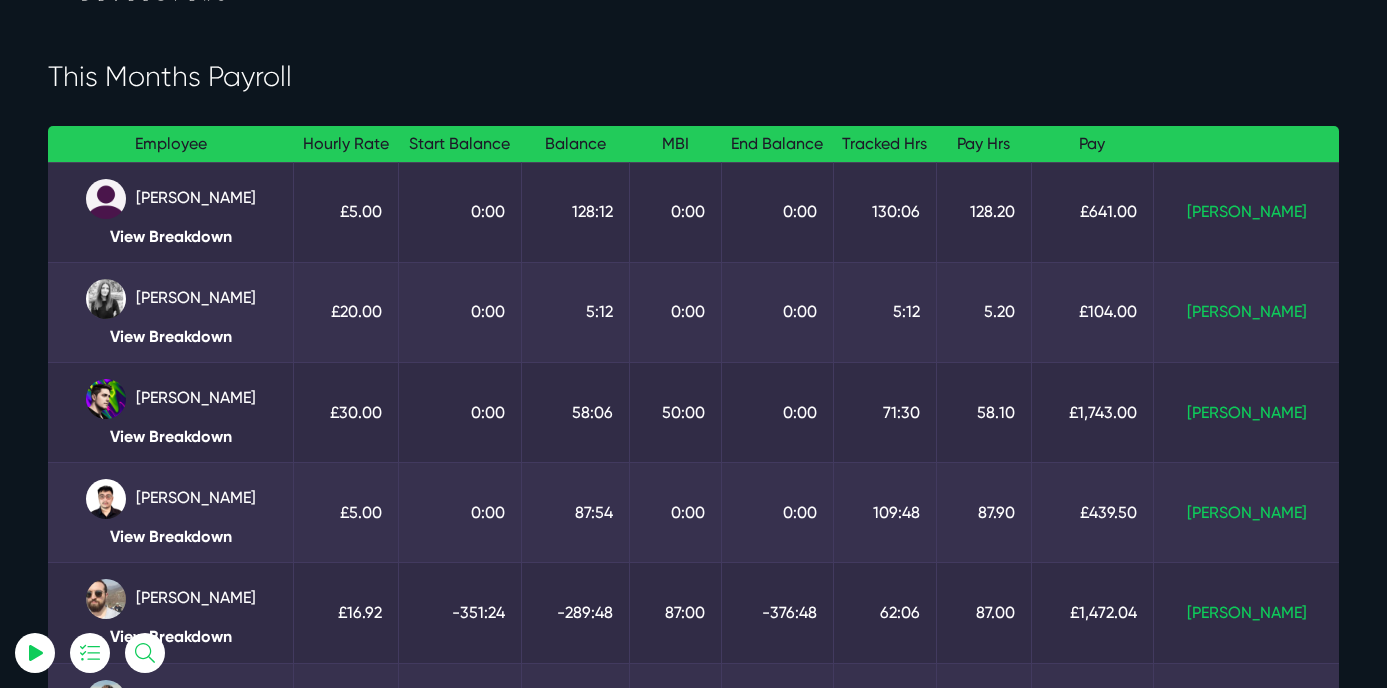 scroll, scrollTop: 60, scrollLeft: 0, axis: vertical 